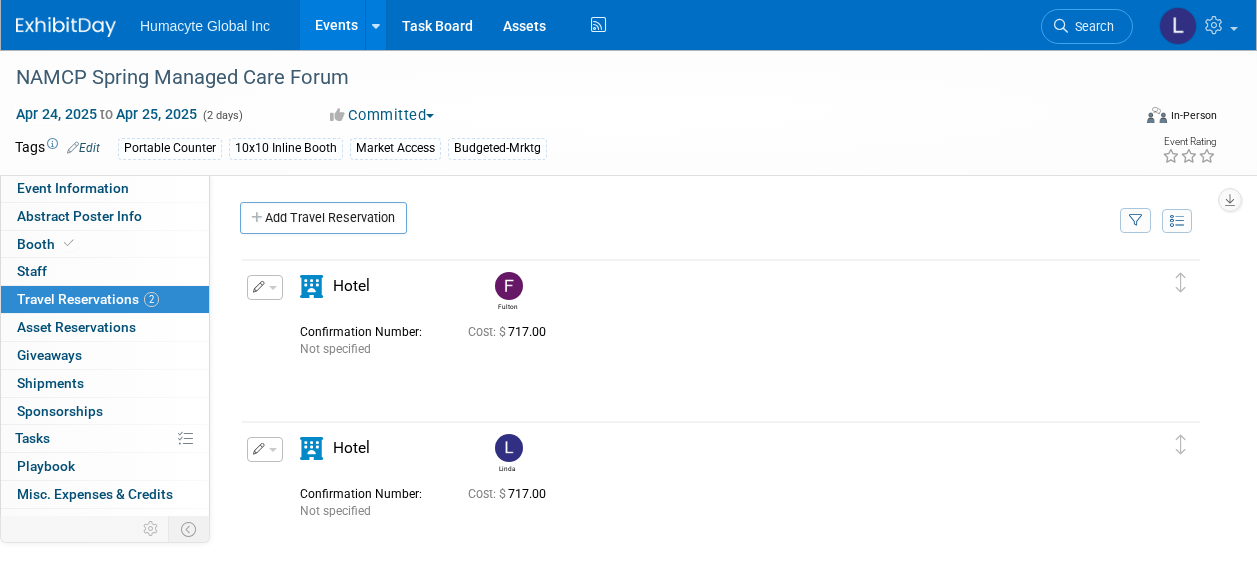 scroll, scrollTop: 0, scrollLeft: 0, axis: both 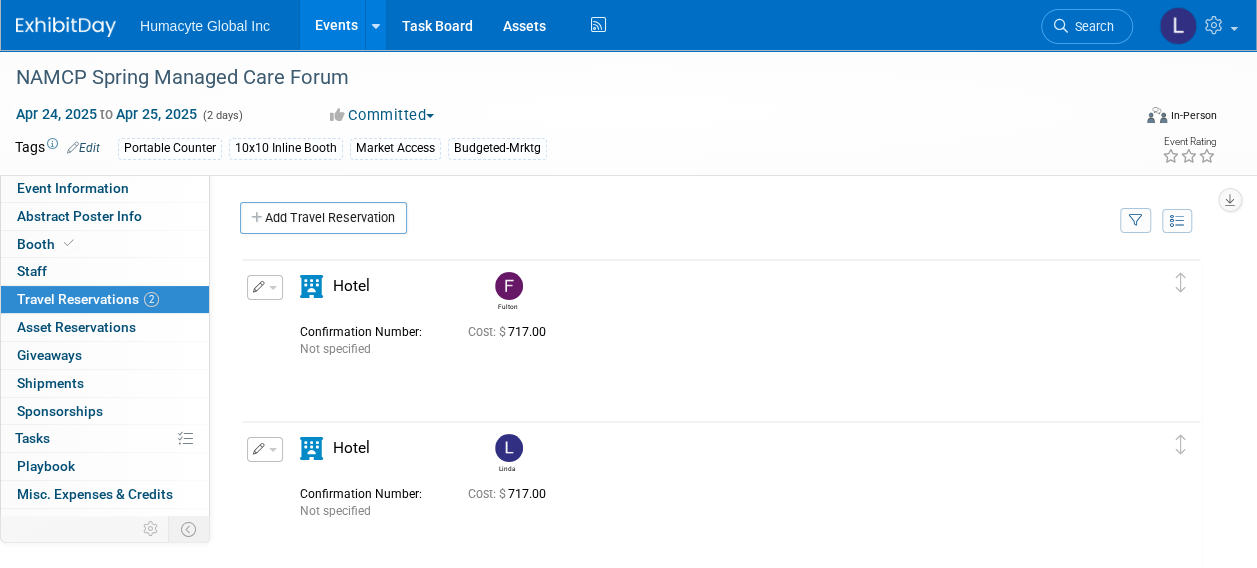 click on "Events" at bounding box center (336, 25) 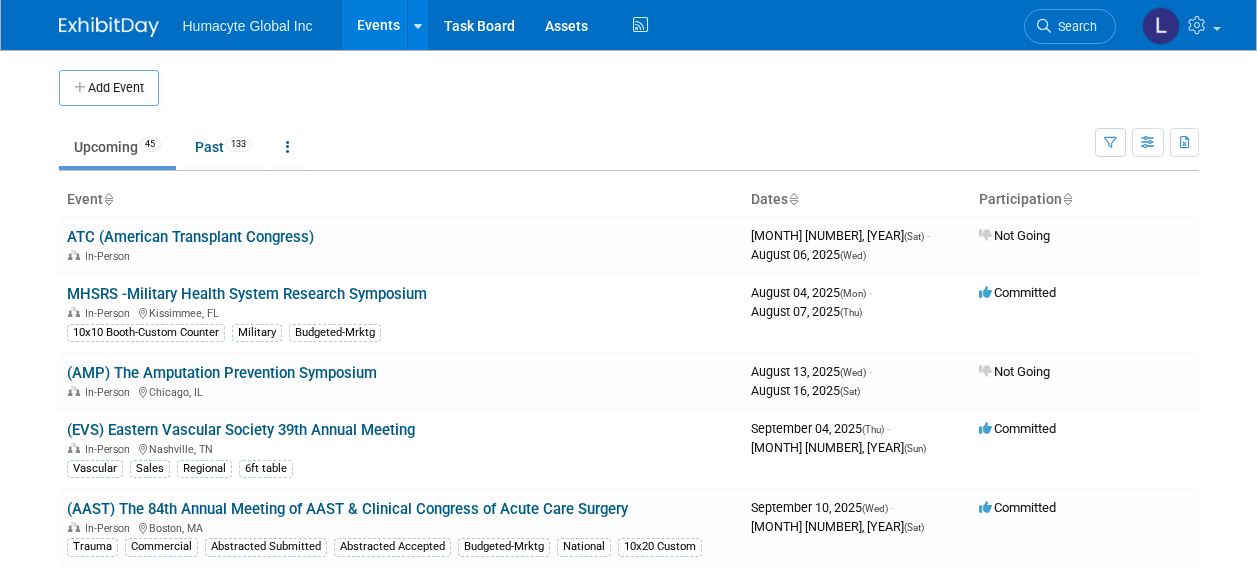 scroll, scrollTop: 0, scrollLeft: 0, axis: both 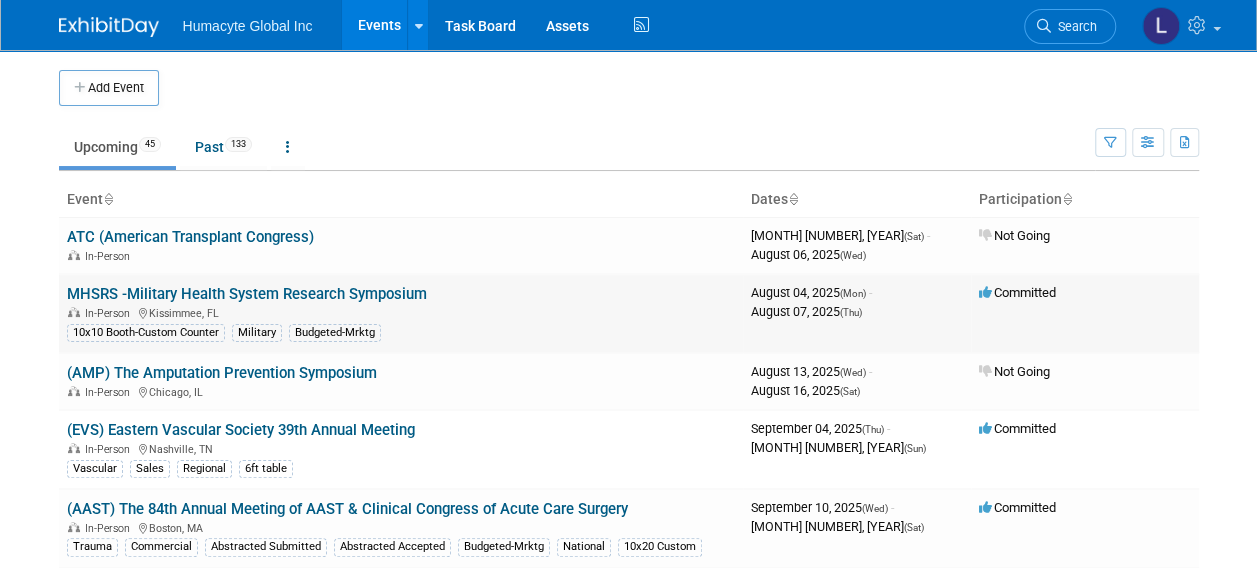 click on "MHSRS -Military Health System Research Symposium" at bounding box center [247, 294] 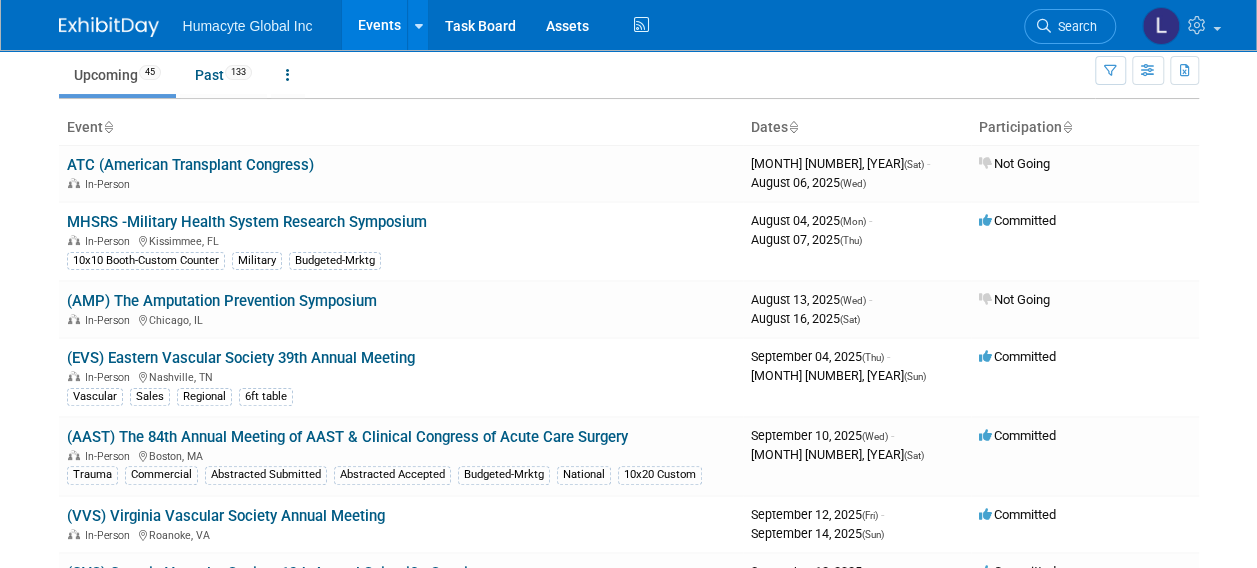 scroll, scrollTop: 0, scrollLeft: 0, axis: both 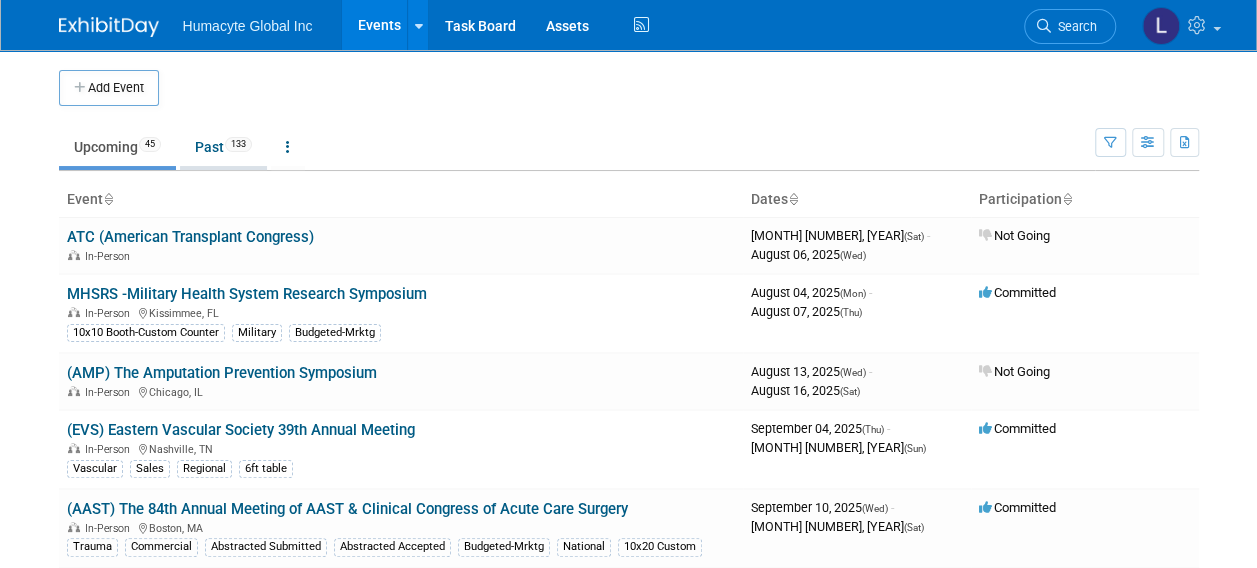 click on "Past
133" at bounding box center (223, 147) 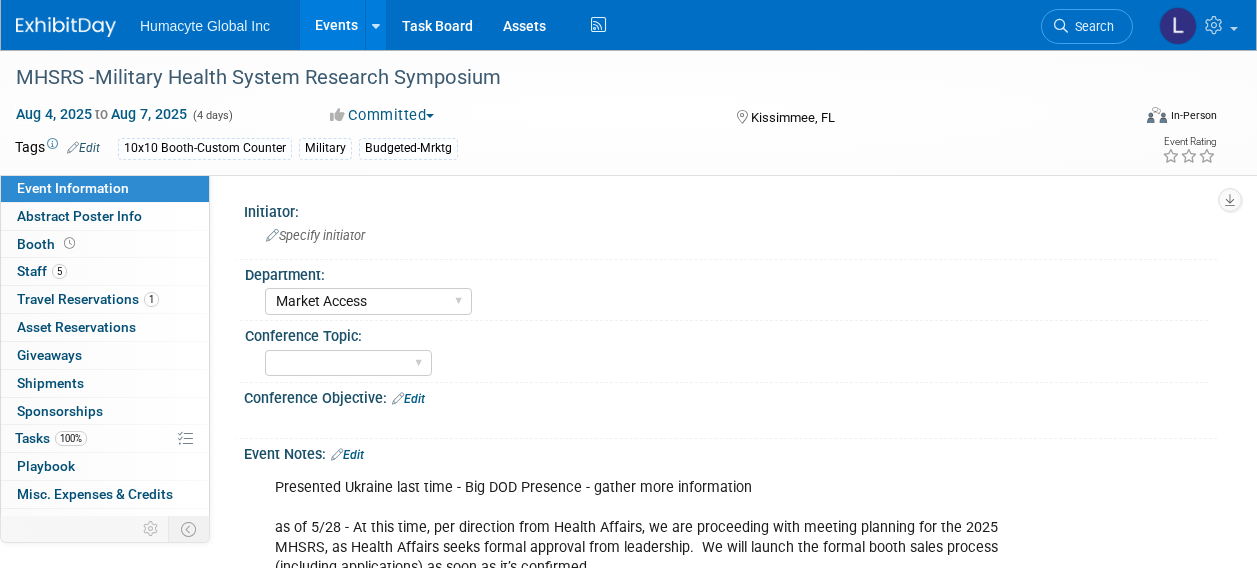 select on "Market Access" 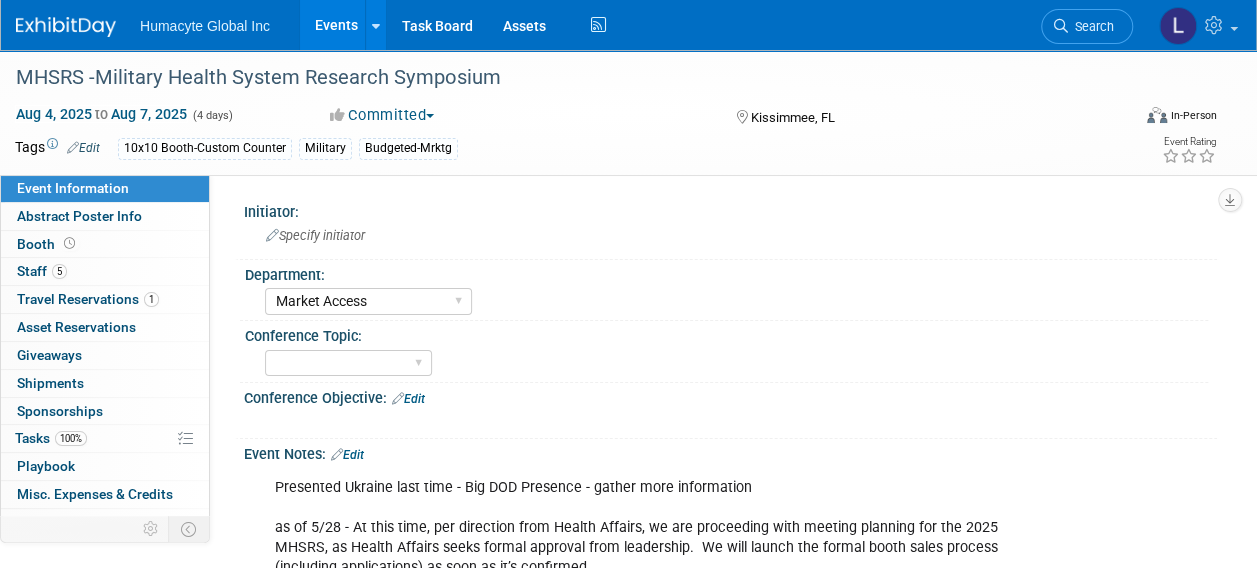 scroll, scrollTop: 0, scrollLeft: 0, axis: both 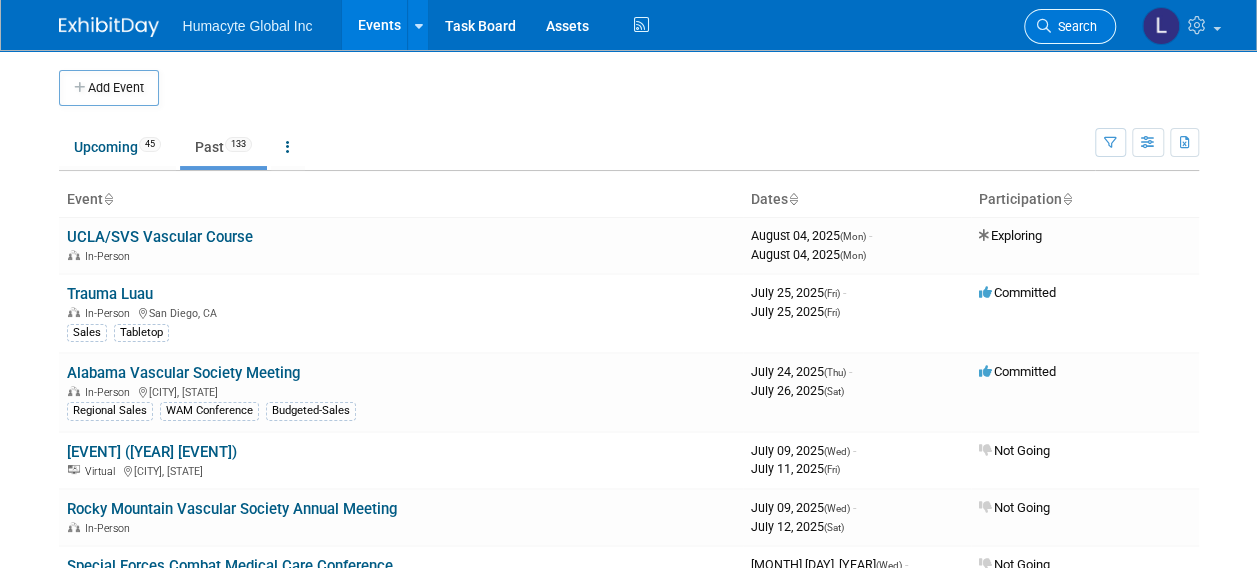 click on "Search" at bounding box center [1070, 26] 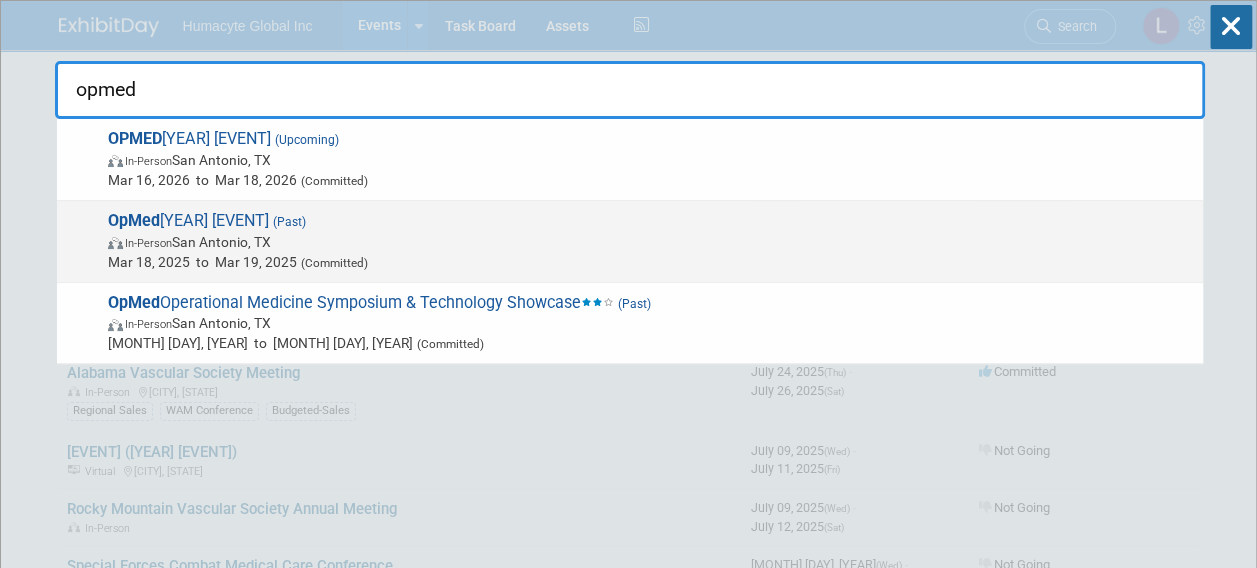 type on "opmed" 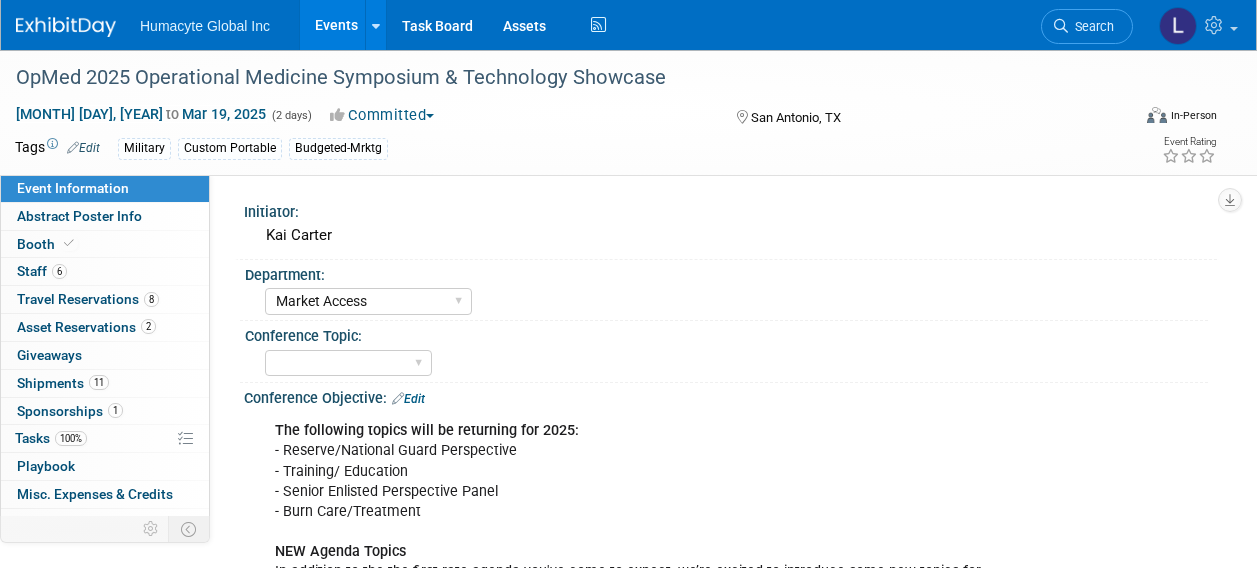 select on "Market Access" 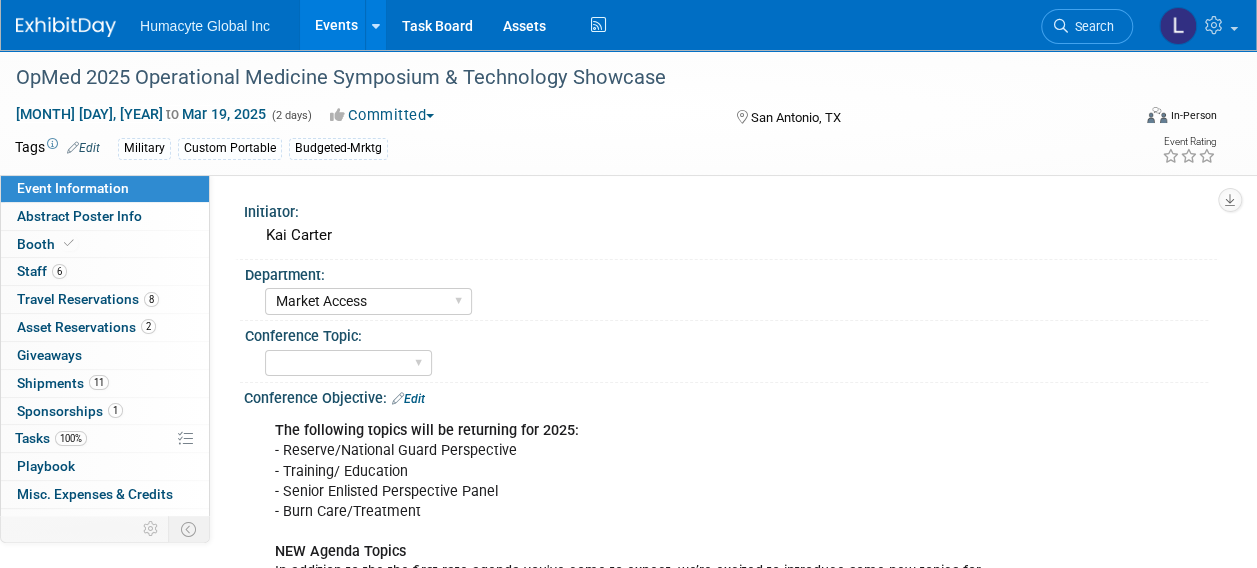 scroll, scrollTop: 0, scrollLeft: 0, axis: both 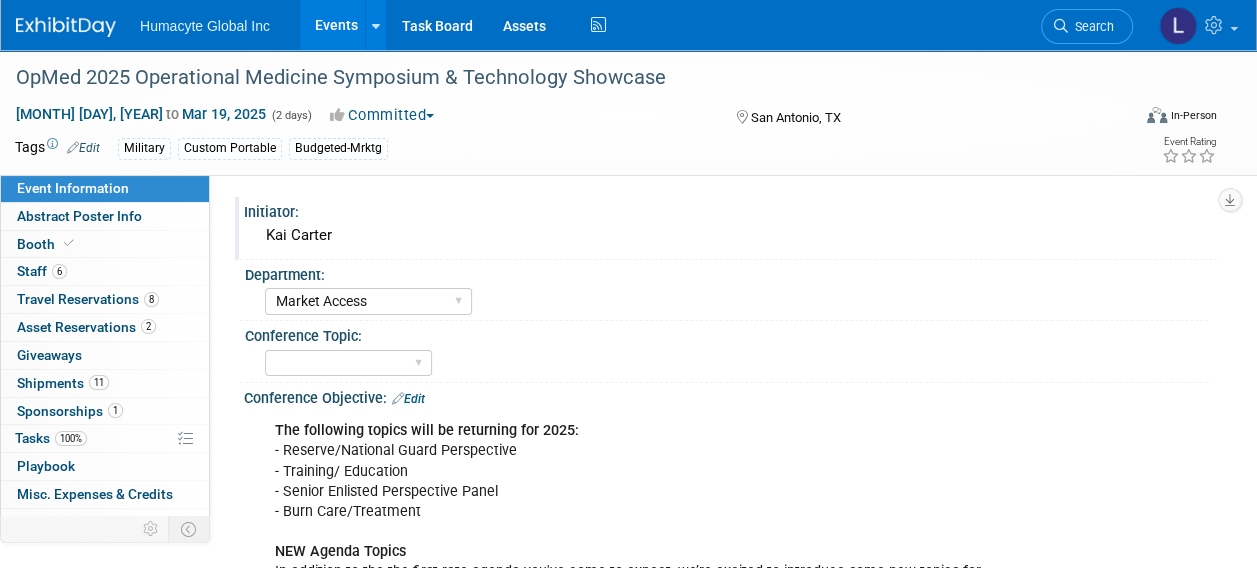 click on "Initiator:" at bounding box center (730, 209) 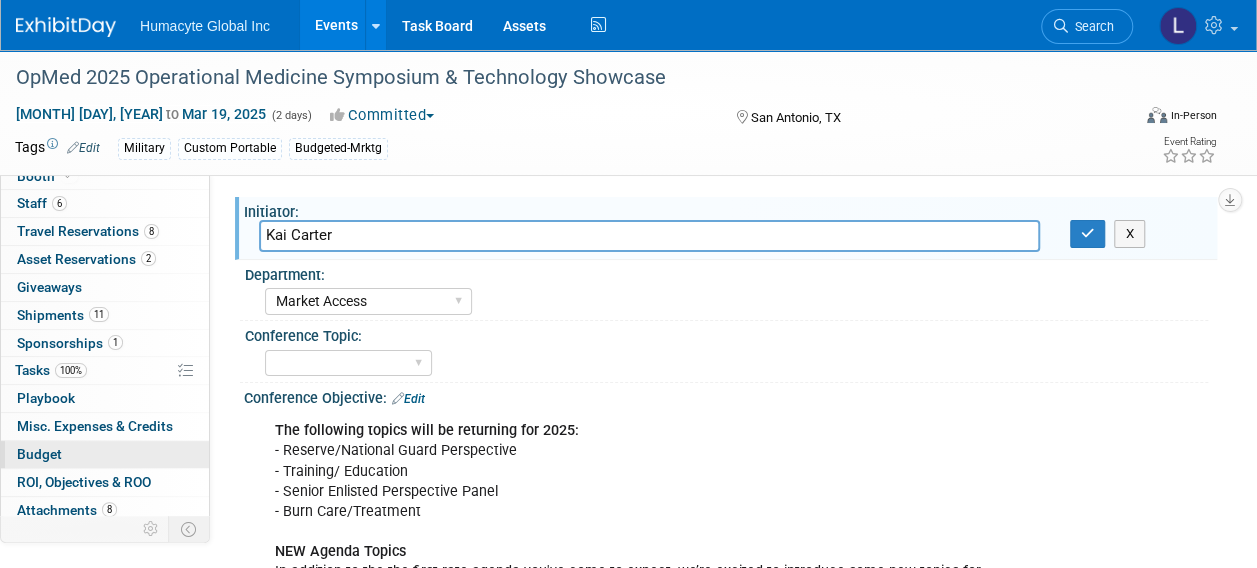 scroll, scrollTop: 98, scrollLeft: 0, axis: vertical 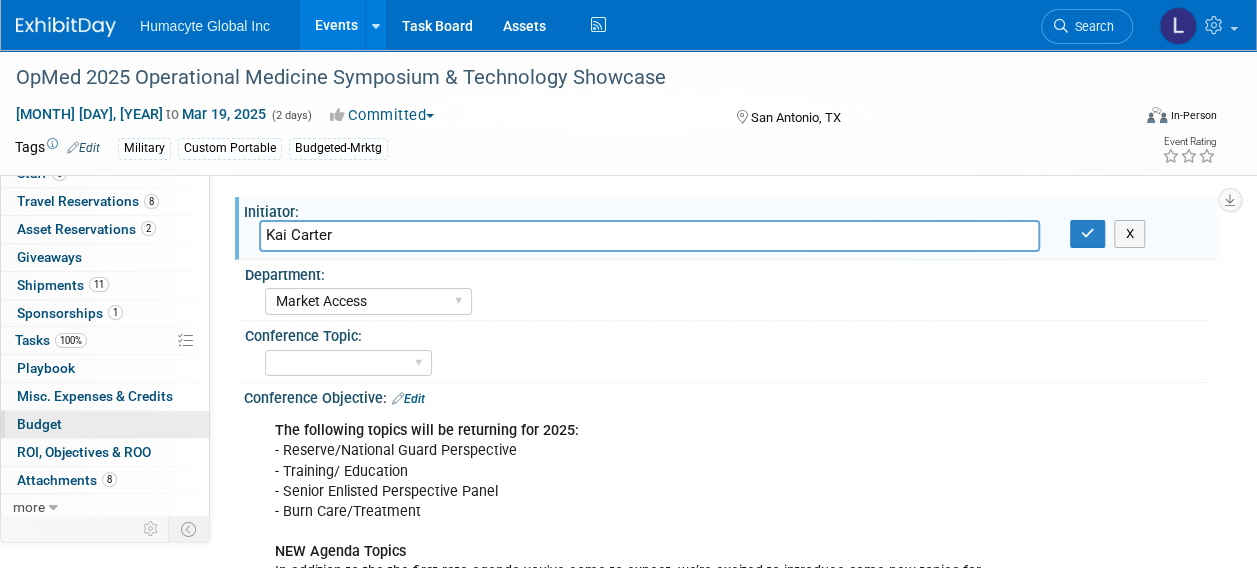 click on "Budget" at bounding box center [39, 424] 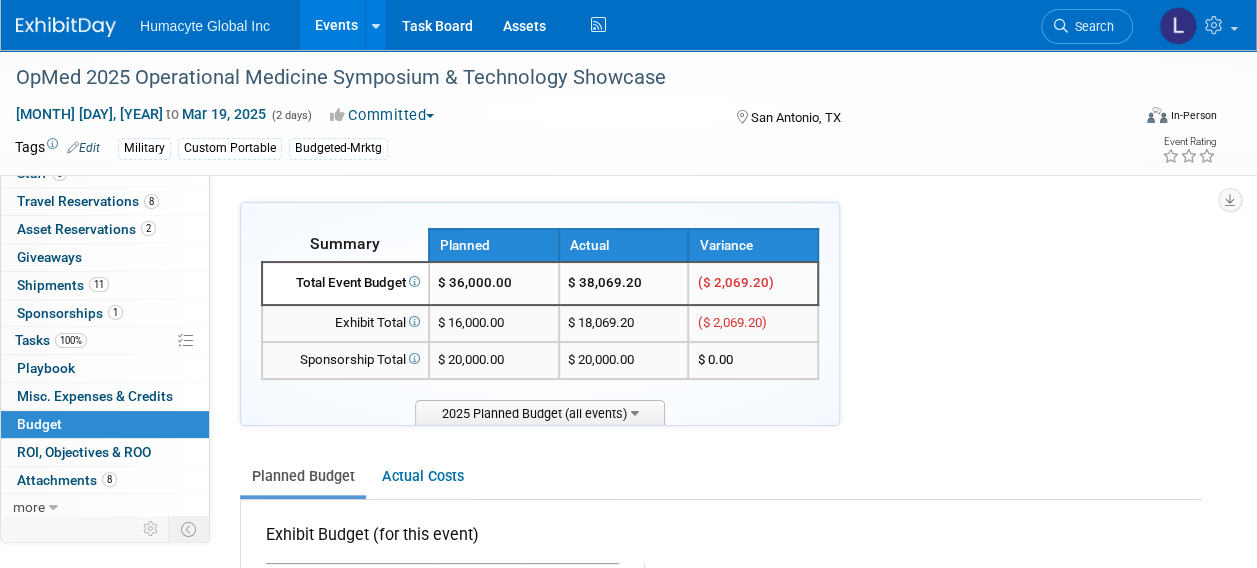click on "Budget" at bounding box center [105, 424] 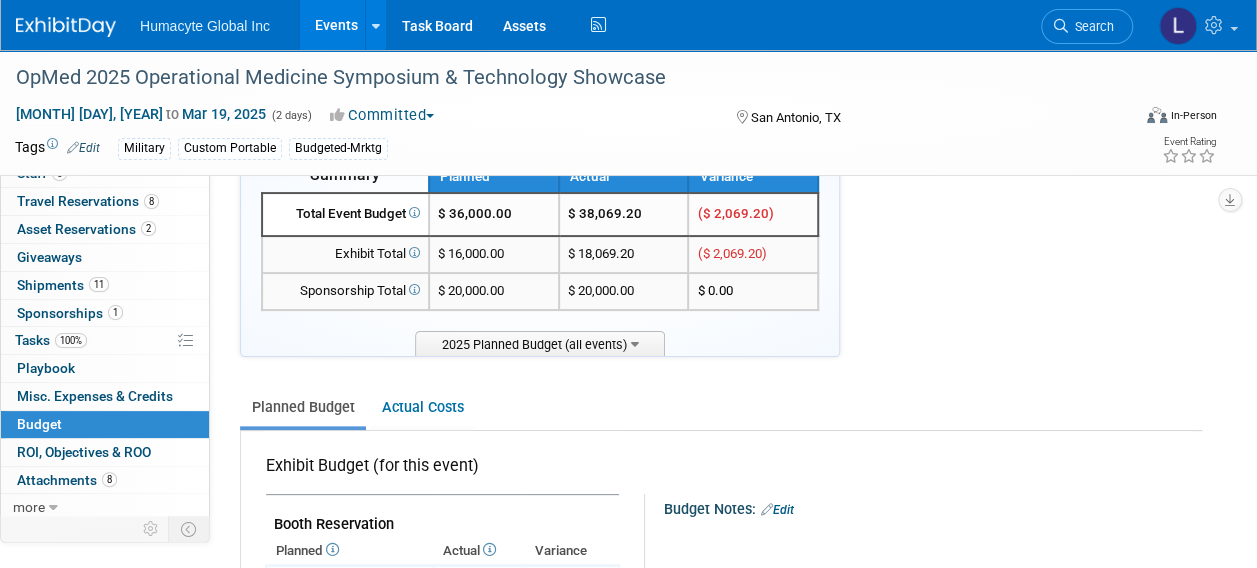 scroll, scrollTop: 100, scrollLeft: 0, axis: vertical 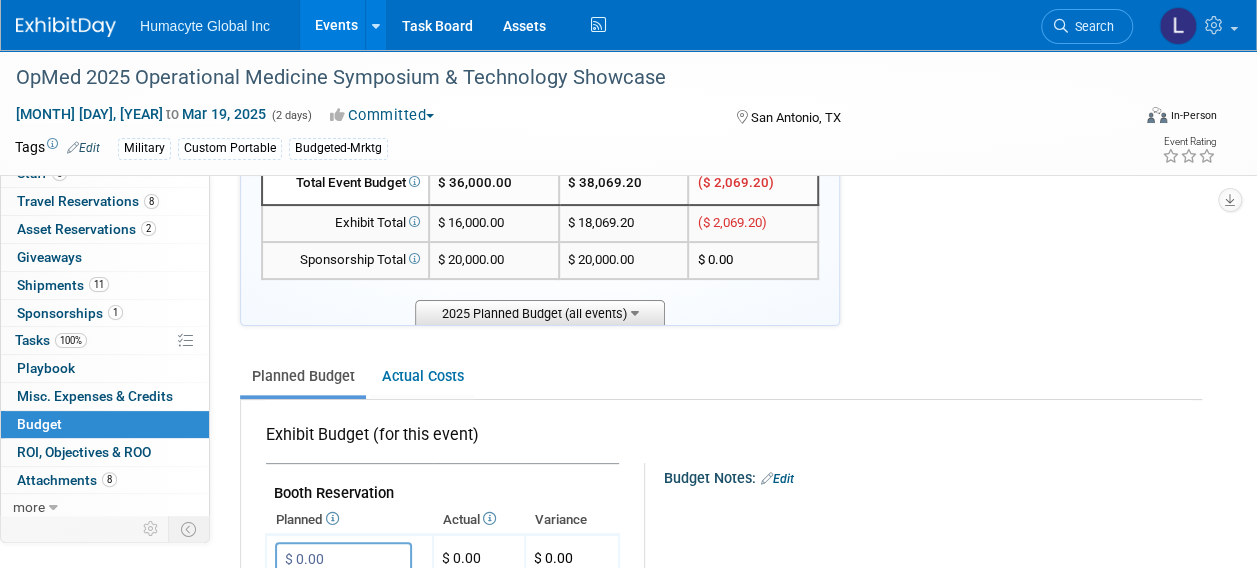 click on "2025 Planned Budget (all events)" at bounding box center (540, 312) 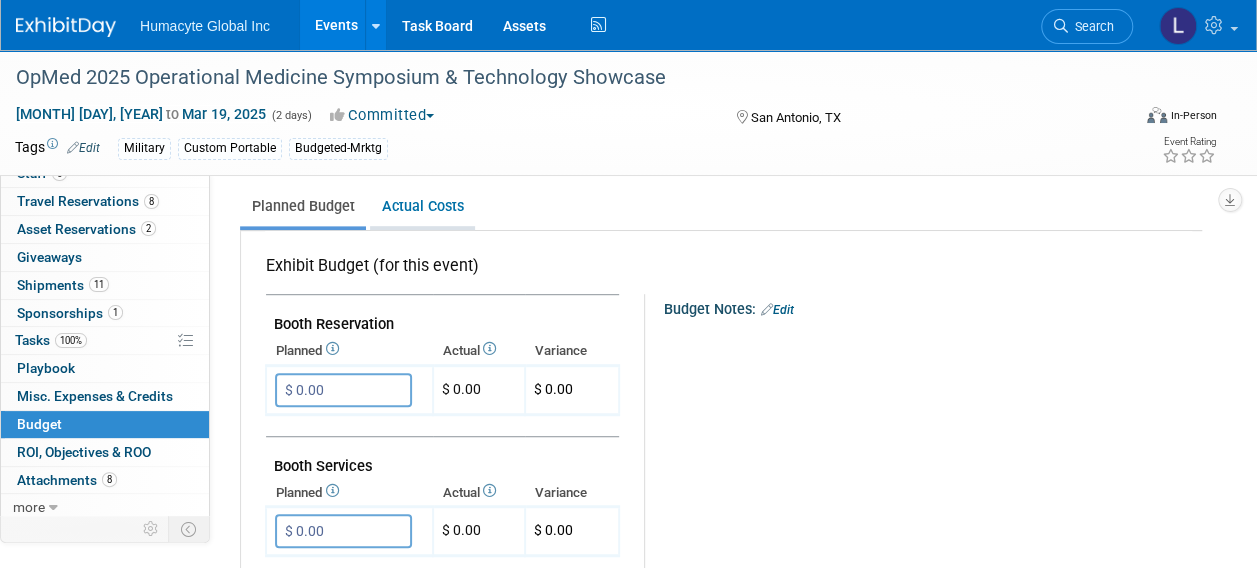 scroll, scrollTop: 400, scrollLeft: 0, axis: vertical 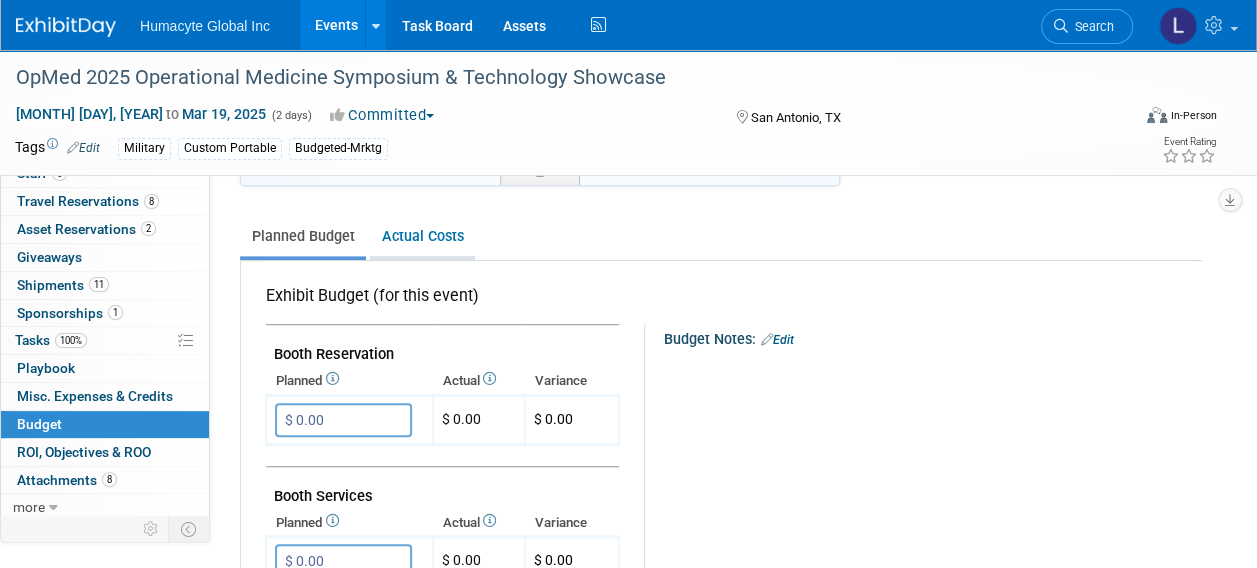 click on "Actual Costs" at bounding box center [422, 236] 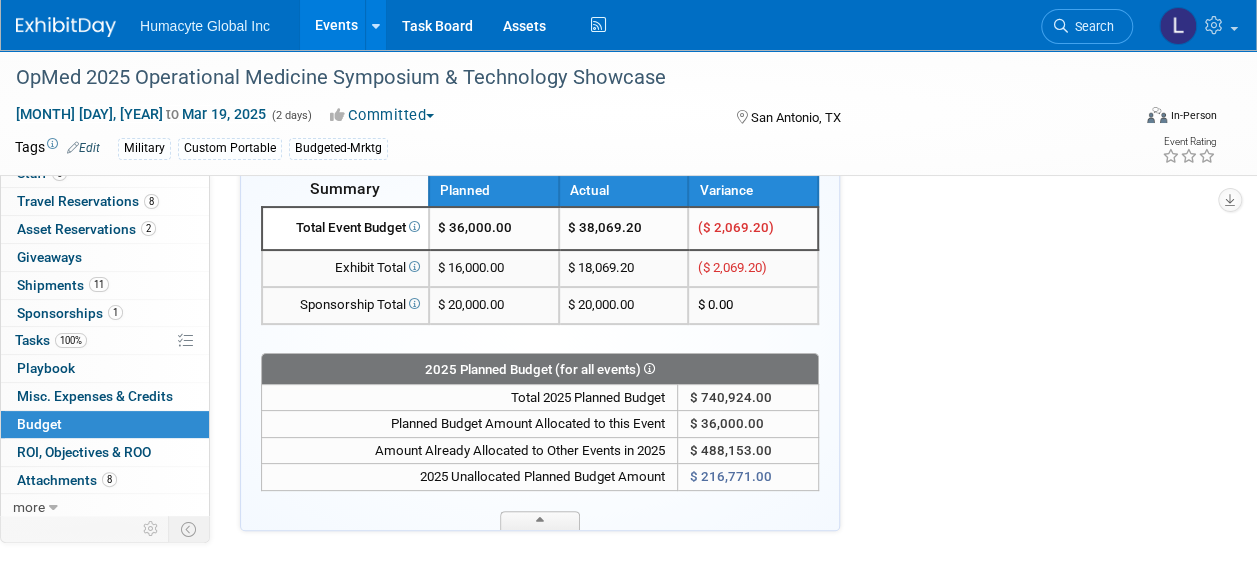 scroll, scrollTop: 100, scrollLeft: 0, axis: vertical 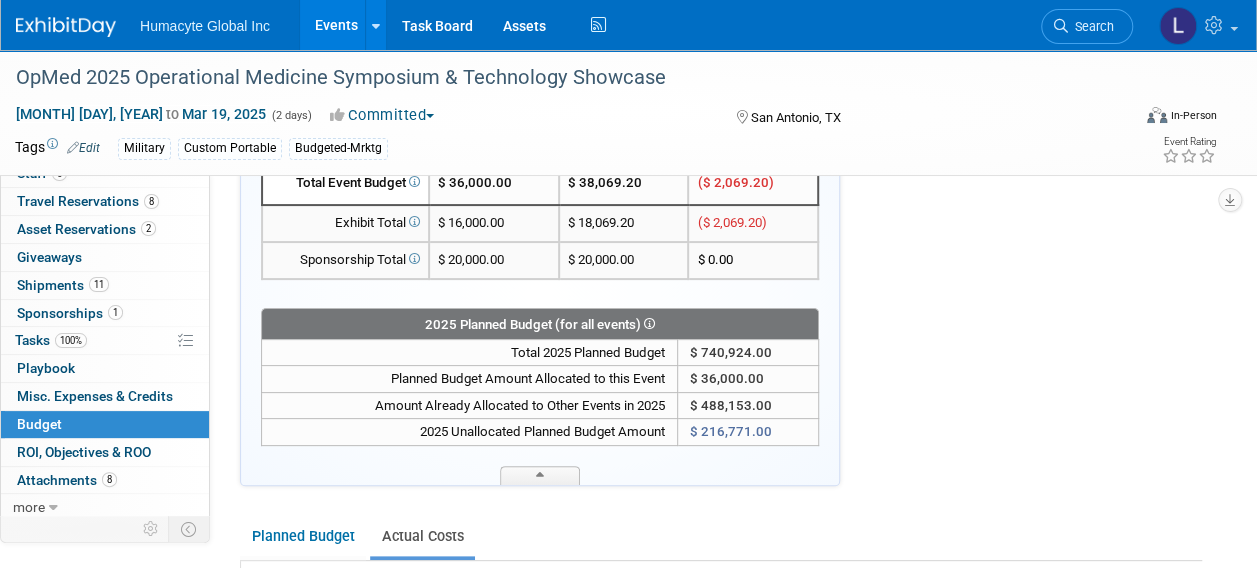 click on "Events" at bounding box center (336, 25) 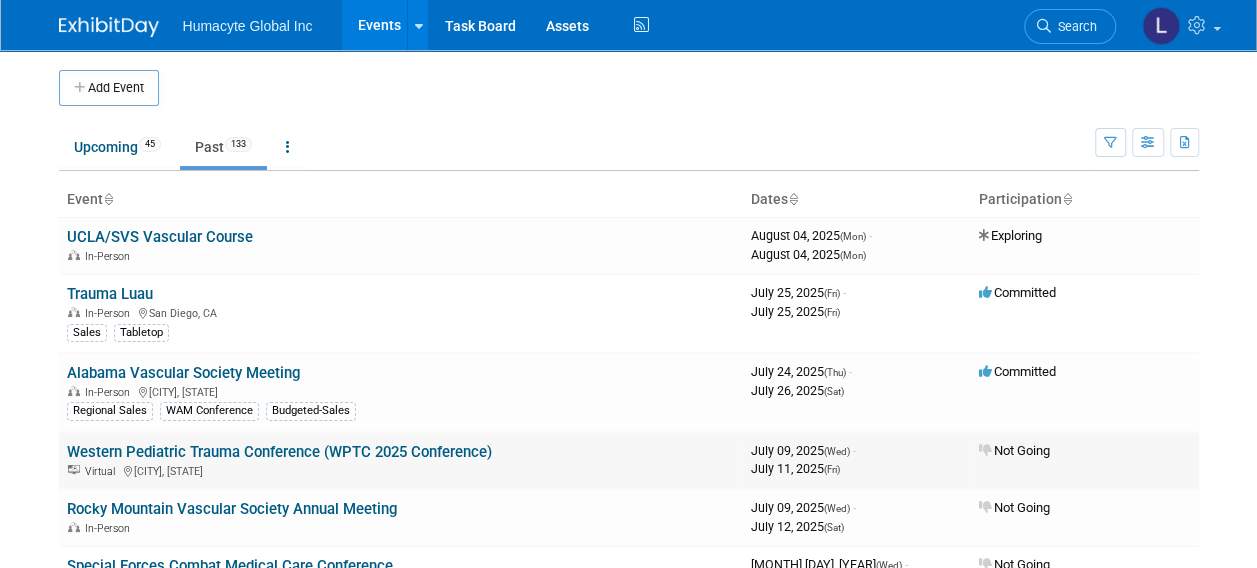 scroll, scrollTop: 100, scrollLeft: 0, axis: vertical 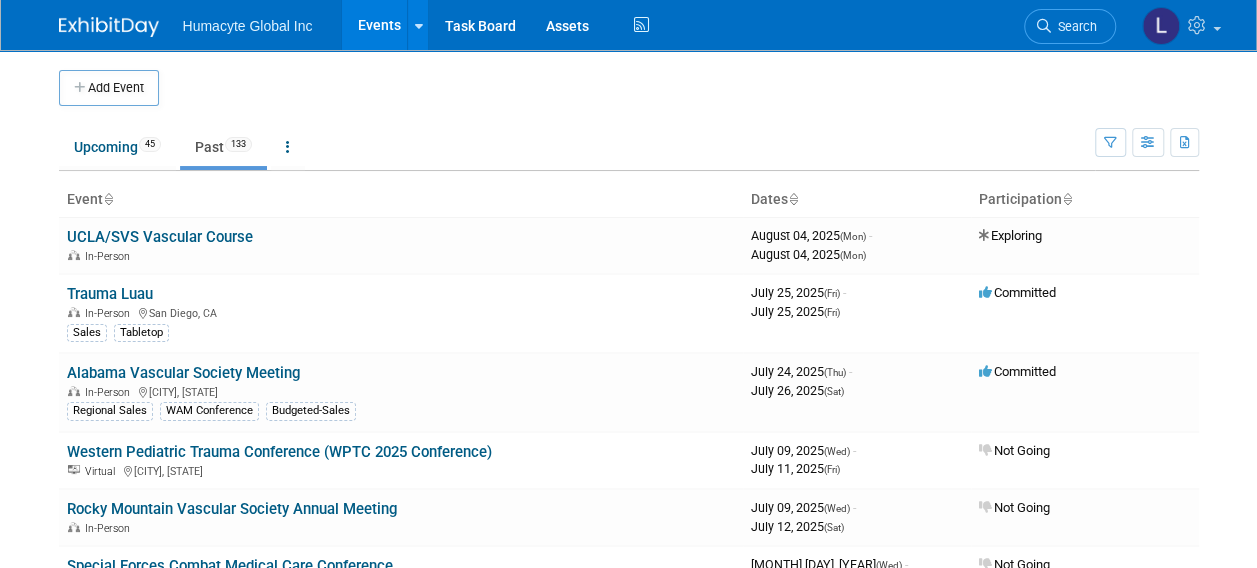 click on "Past
133" at bounding box center [223, 147] 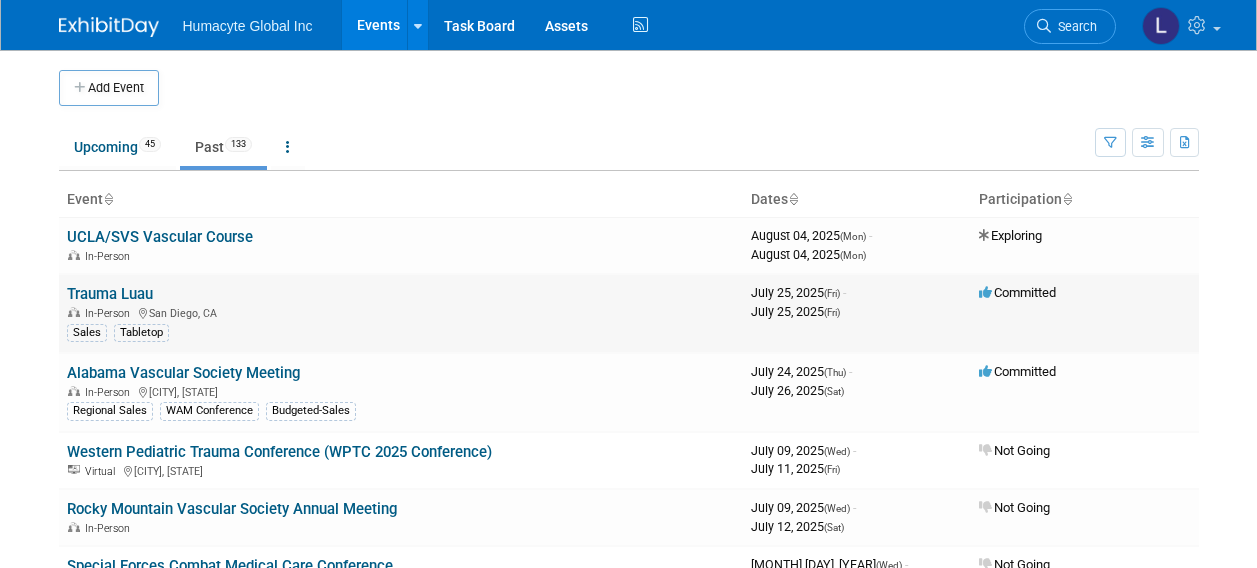 scroll, scrollTop: 0, scrollLeft: 0, axis: both 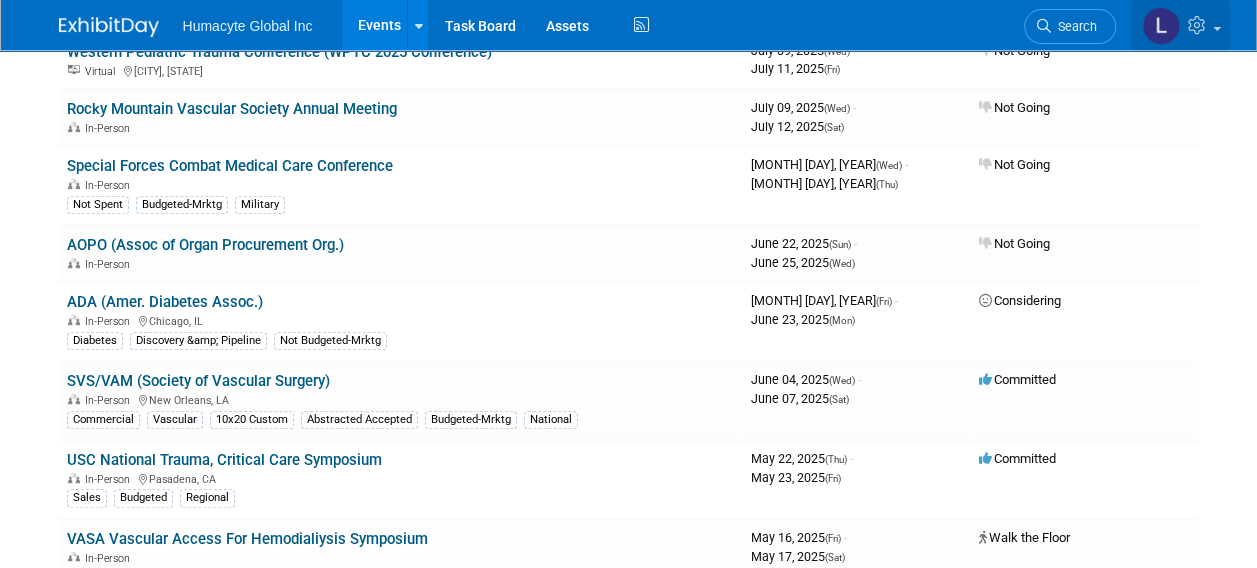 click at bounding box center [1199, 25] 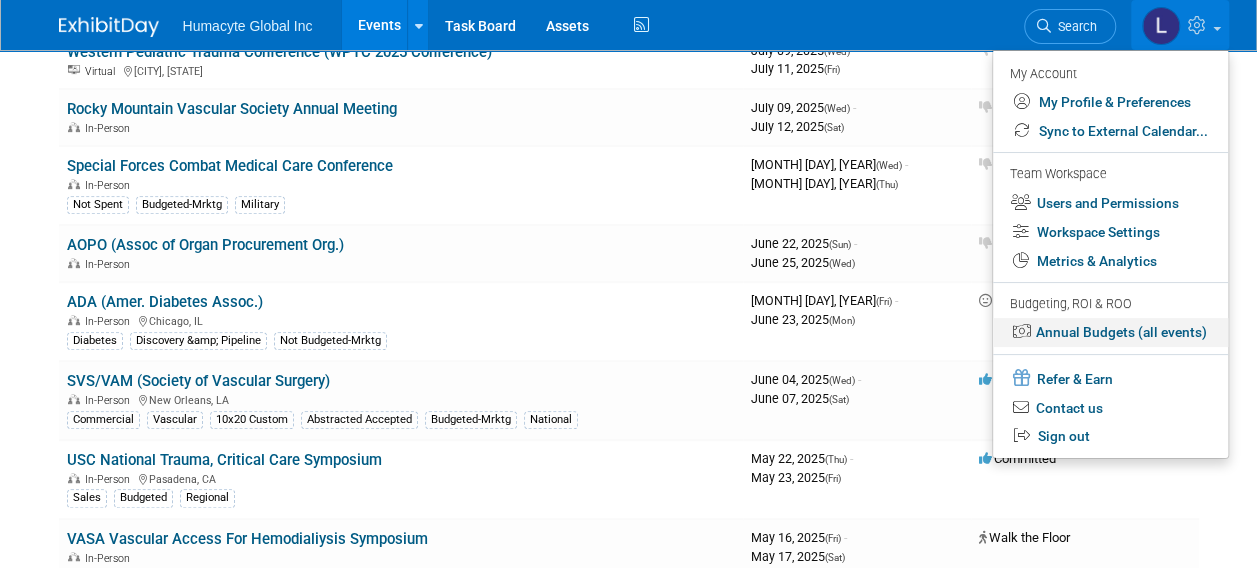 click on "Annual Budgets (all events)" at bounding box center [1110, 332] 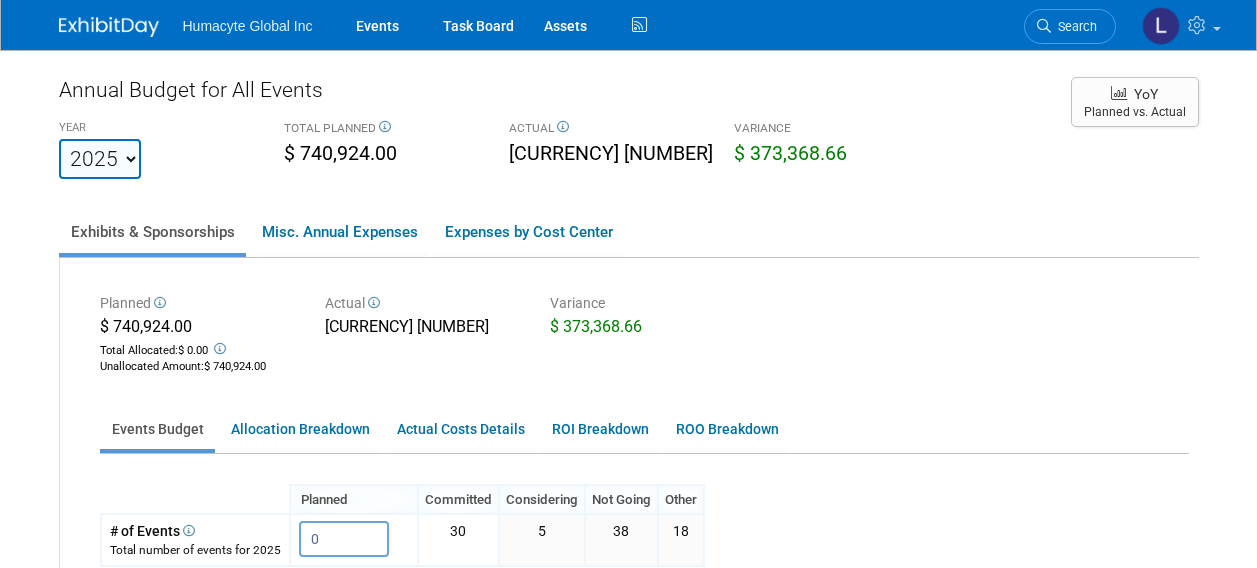 scroll, scrollTop: 0, scrollLeft: 0, axis: both 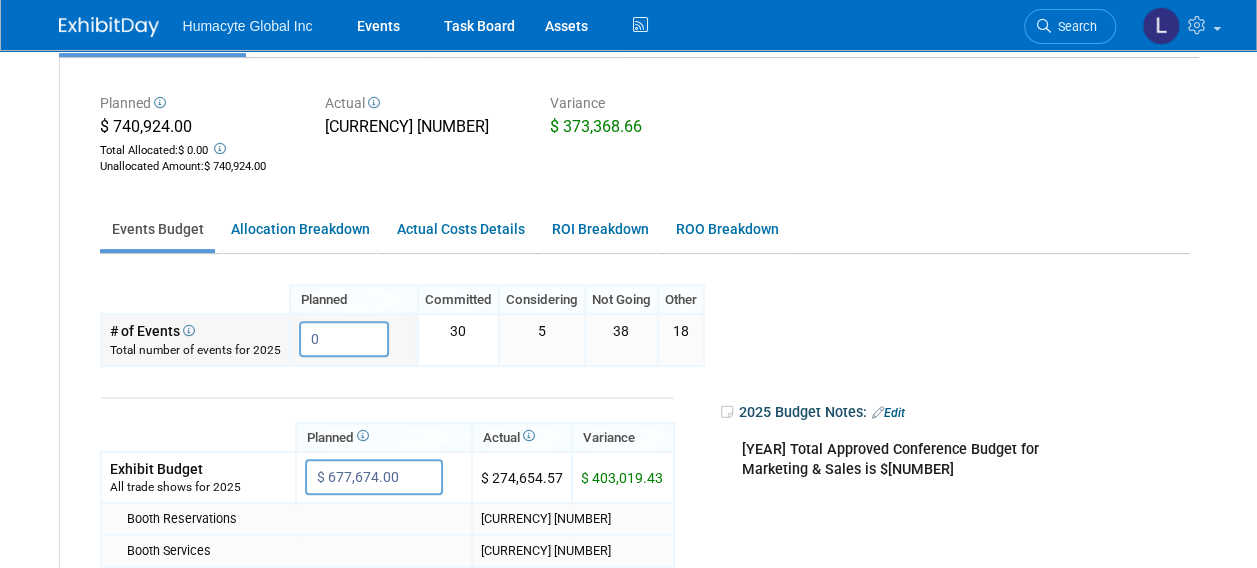 click on "0" at bounding box center [344, 339] 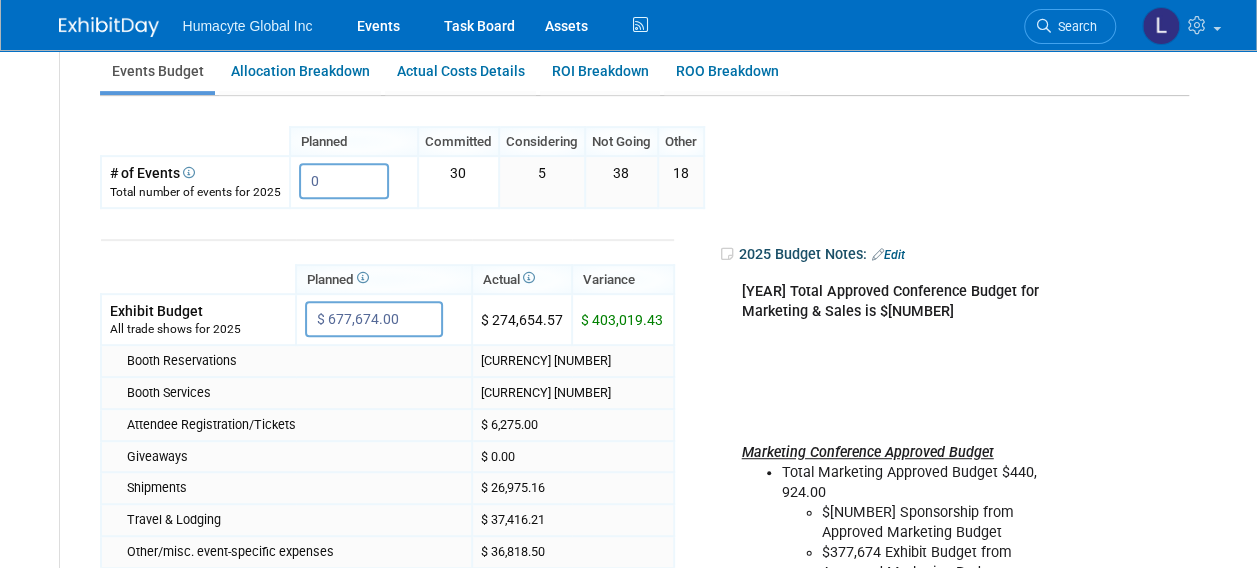 scroll, scrollTop: 400, scrollLeft: 0, axis: vertical 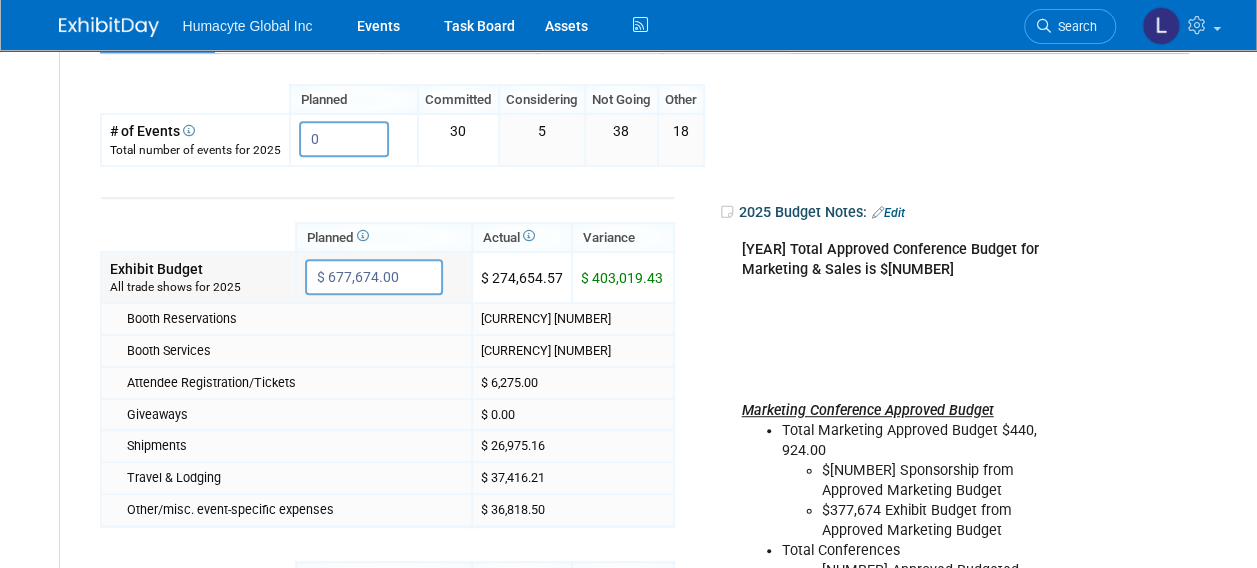 click on "$ 677,674.00" at bounding box center [374, 277] 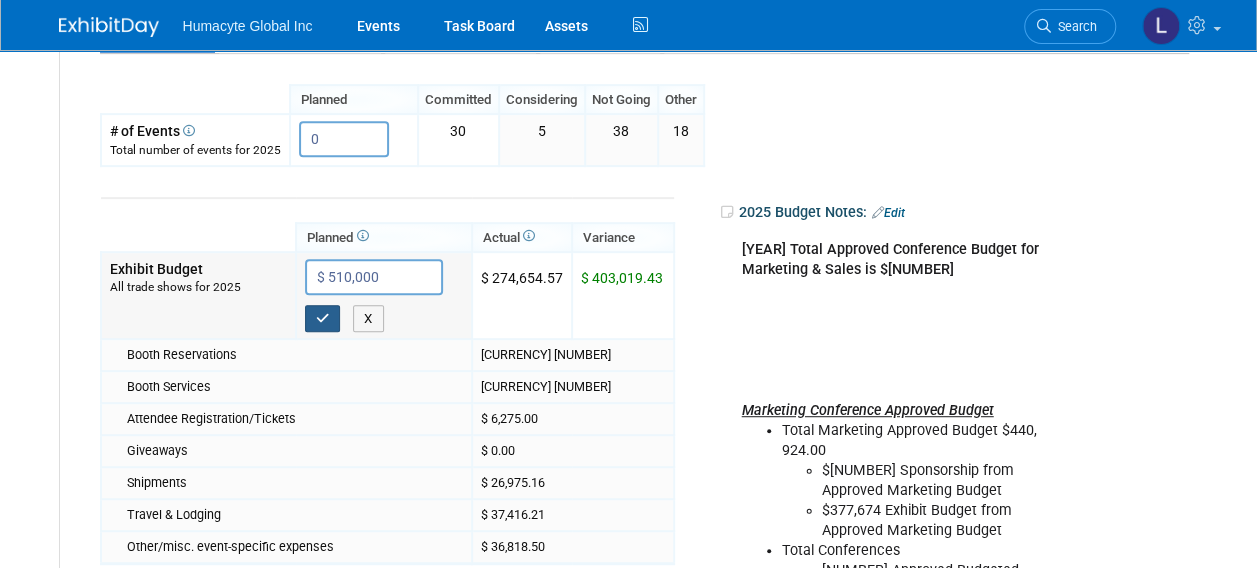type on "$ 510,000.00" 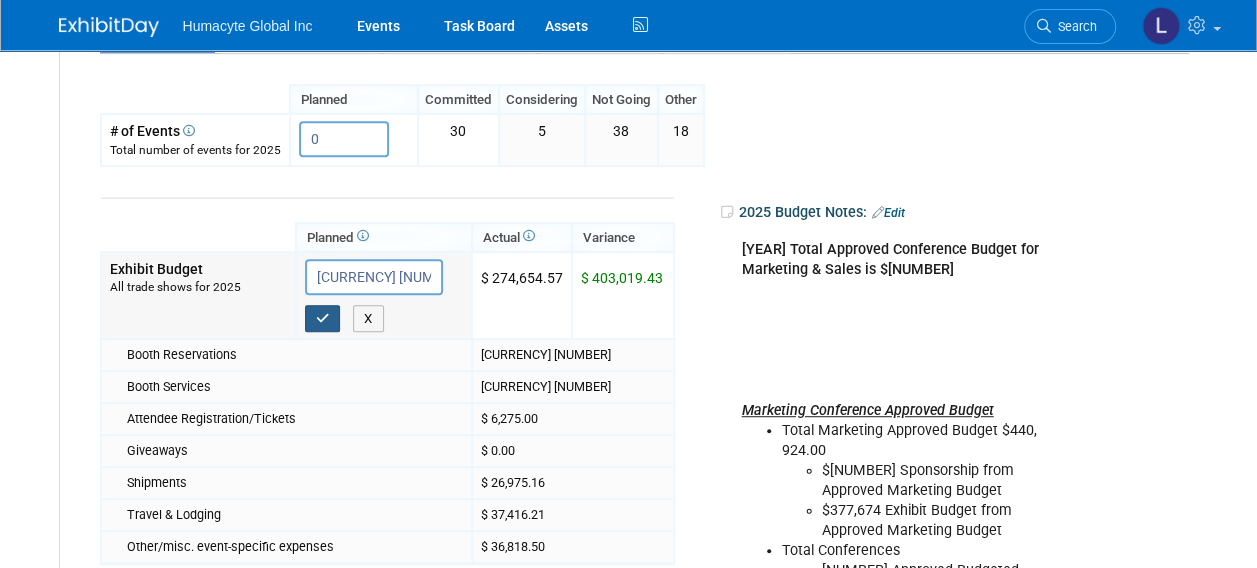 click at bounding box center (323, 318) 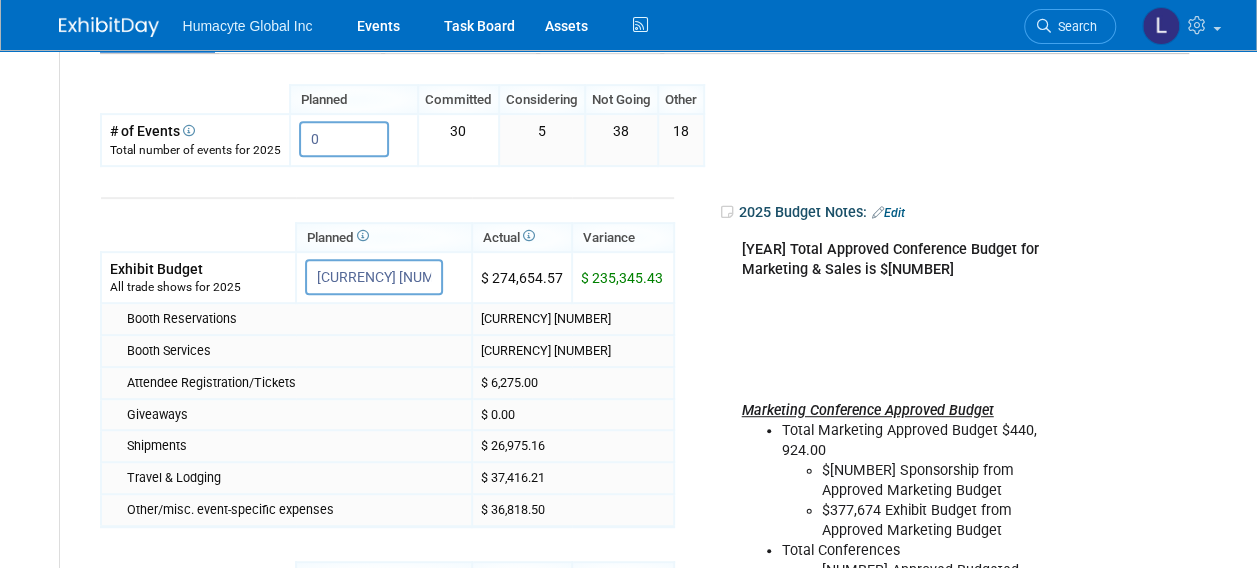 click on "2025 Total Approved Conference Budget for Marketing & Sales is $740,924.00 Marketing Conference Approved Budget  Total Marketing Approved Budget $440, 924.00  $63,250 Sponsorship from Approved Marketing Budget  $377,674 Exhibit Budget from Approved Marketing Budget  Total Conferences  24 Approved Budgeted Conferences for Marketing (2) Mrkt Access, (5) Military (7) National Conferences  (10) Regional (overlap w/sales $14,900) includes booth design/layouts, boothservices/shippments  Sales Conference Approved Budget  Total Sales Approved Budget is $300,000 $25,000 per month / $75,000 per quarter" at bounding box center (905, 561) 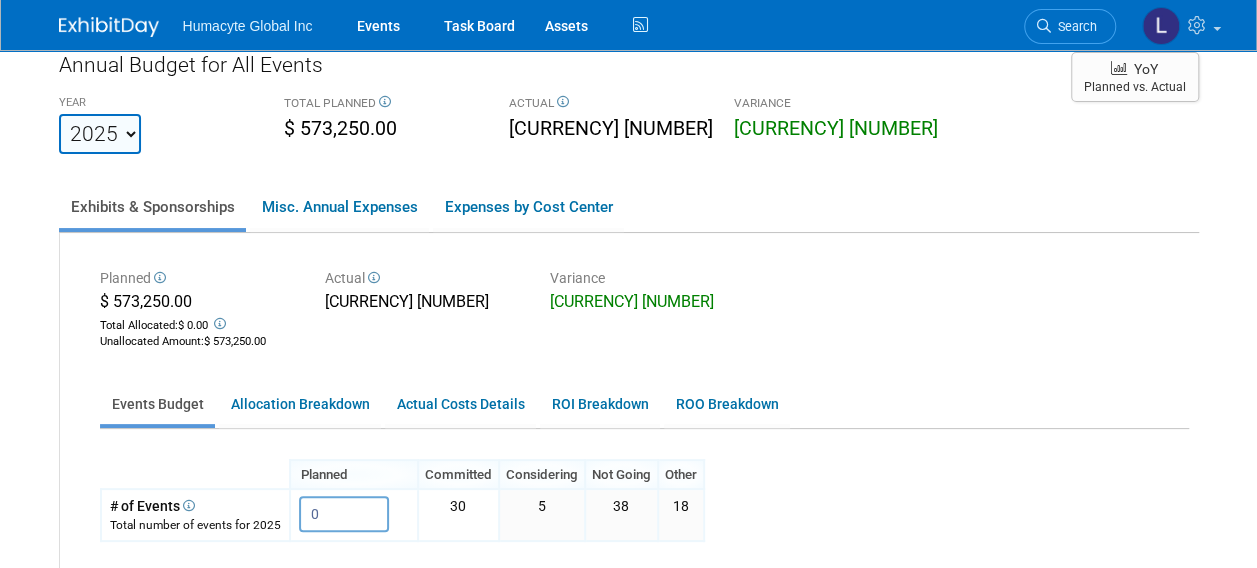 scroll, scrollTop: 0, scrollLeft: 0, axis: both 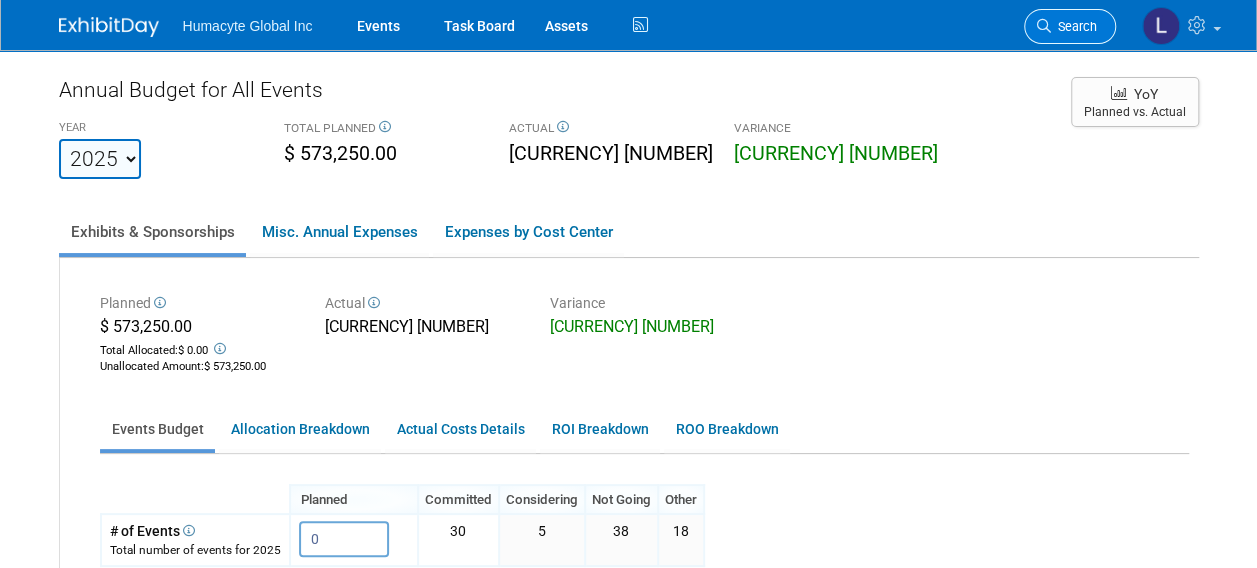 click on "Search" at bounding box center [1070, 26] 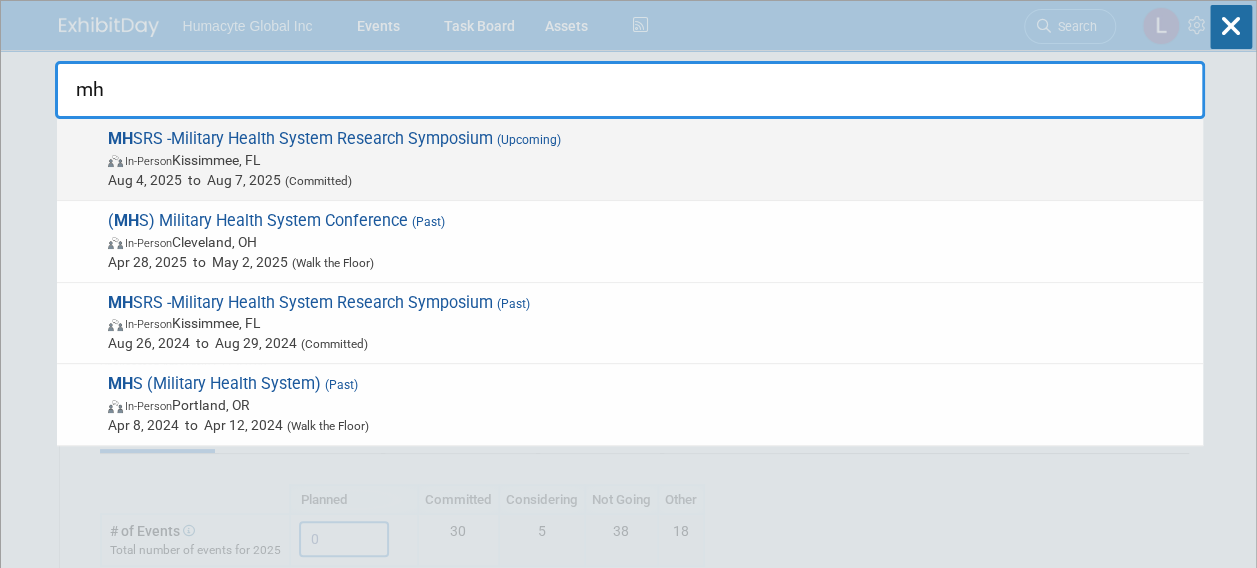type on "mh" 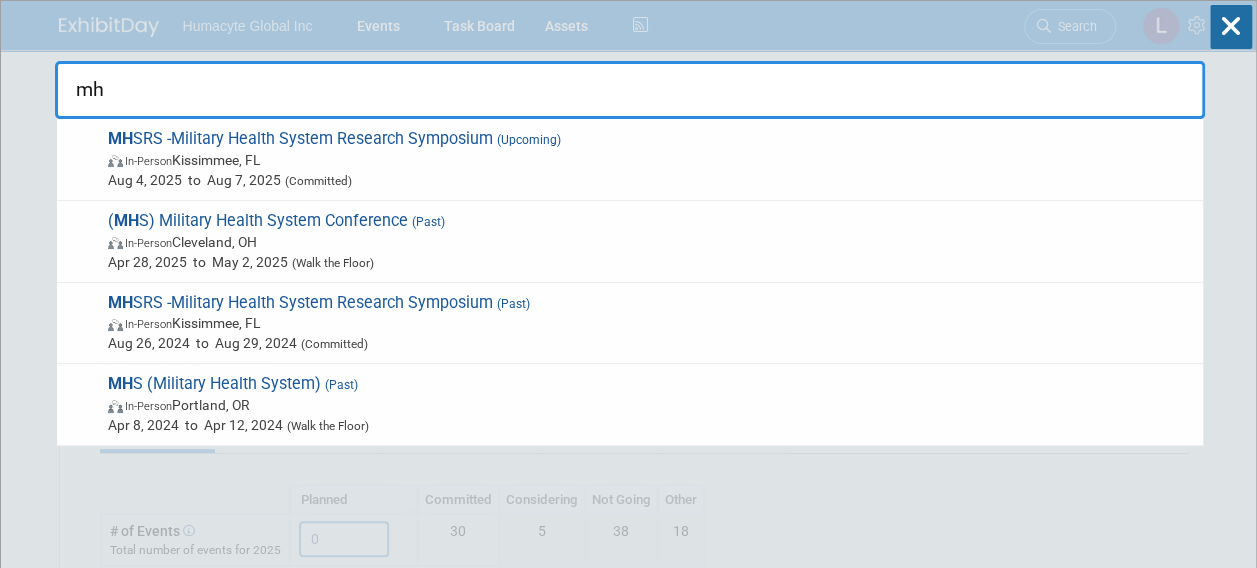 click on "In-Person     Kissimmee, FL" at bounding box center [650, 160] 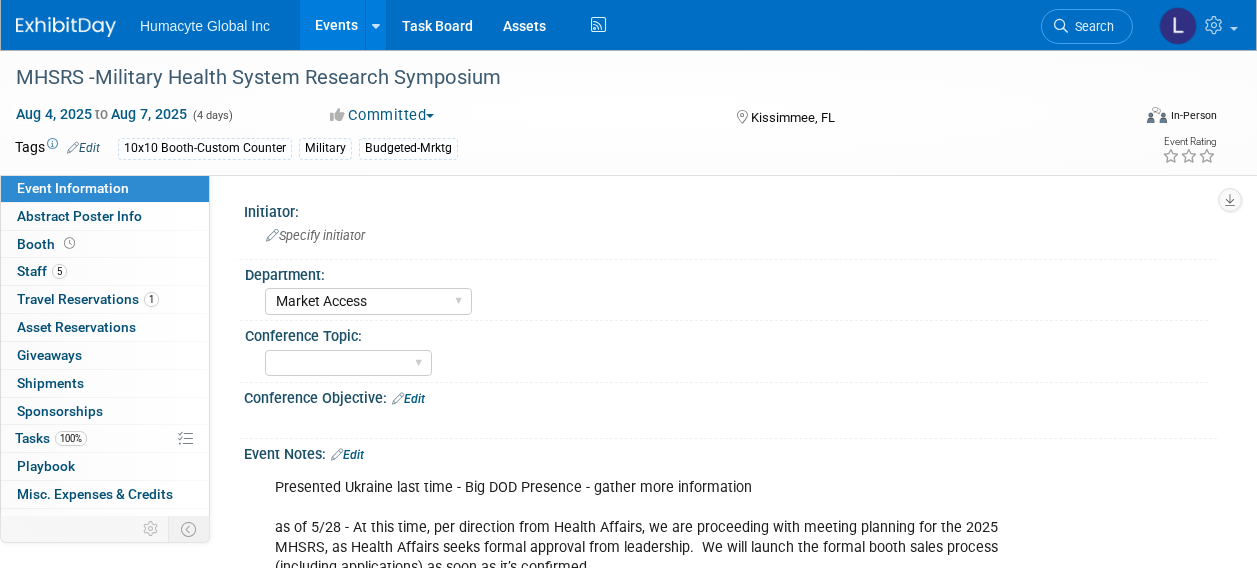 select on "Market Access" 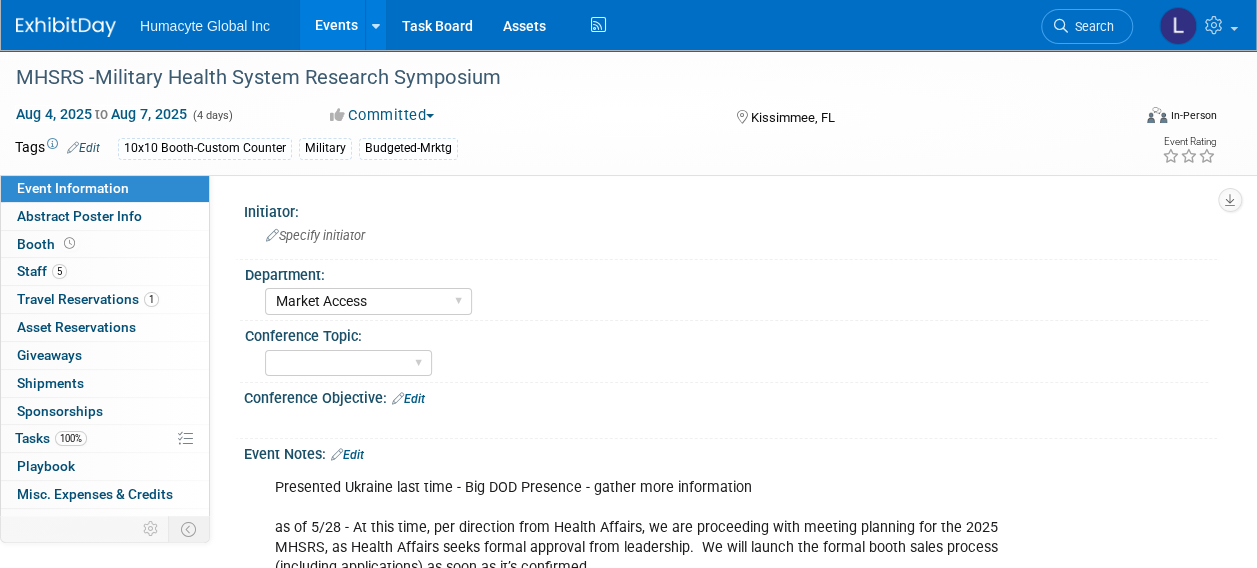 scroll, scrollTop: 0, scrollLeft: 0, axis: both 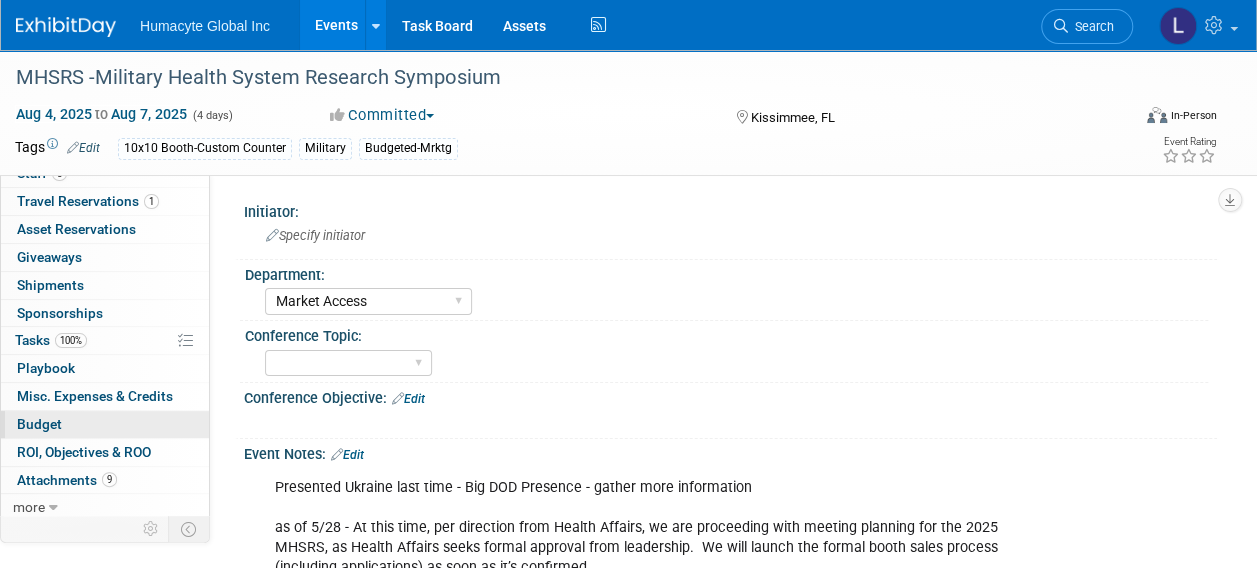 click on "Budget" at bounding box center [39, 424] 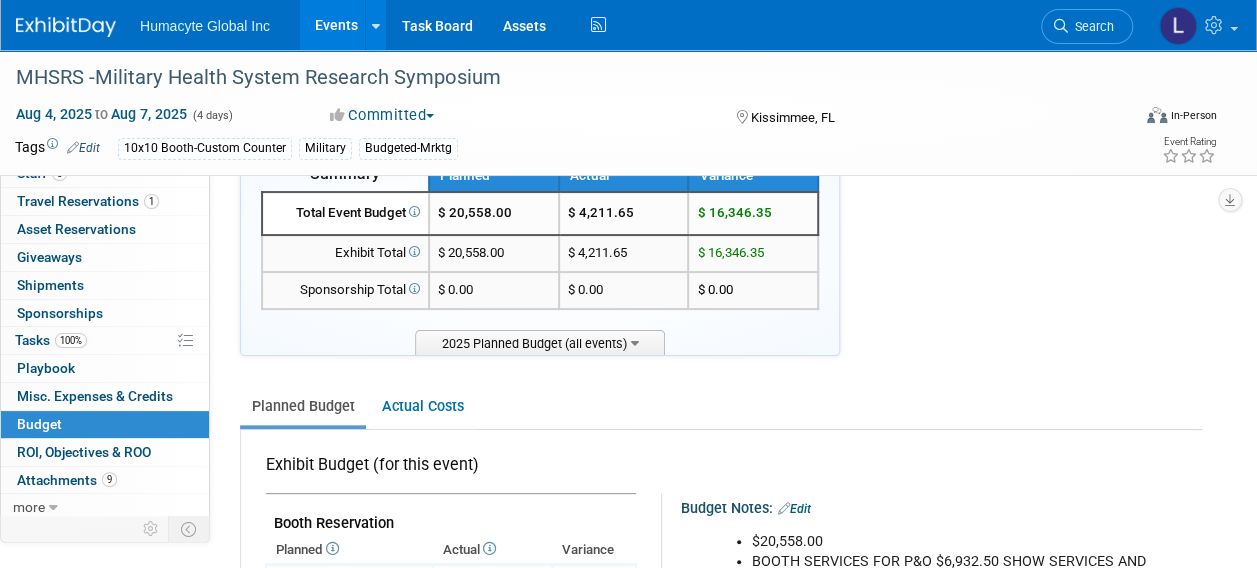 scroll, scrollTop: 0, scrollLeft: 0, axis: both 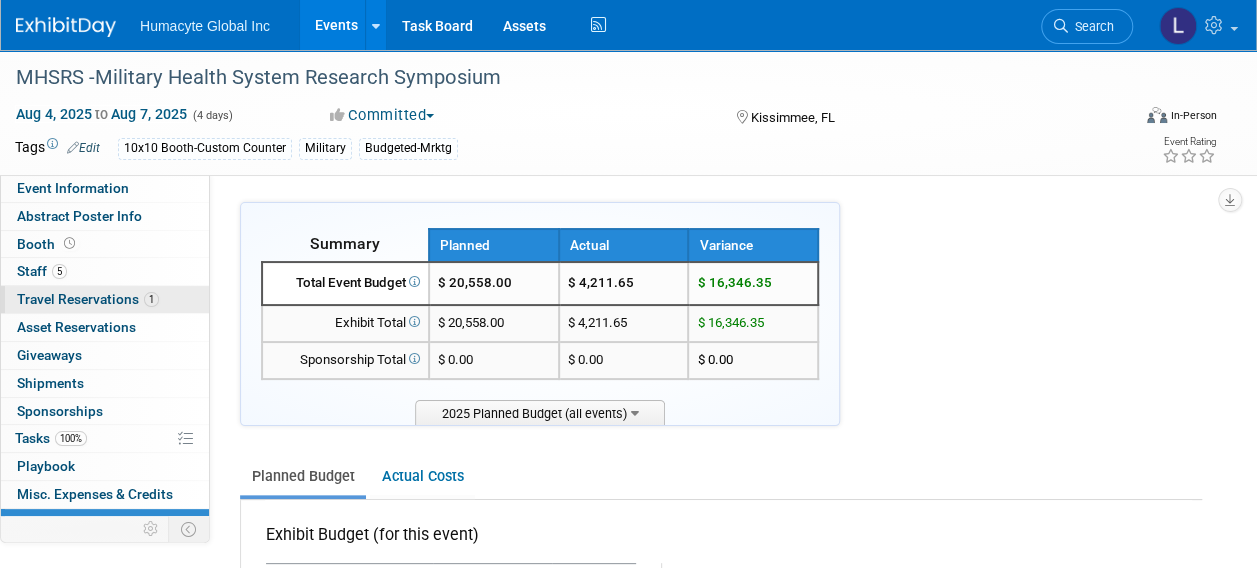 click on "Travel Reservations 1" at bounding box center (88, 299) 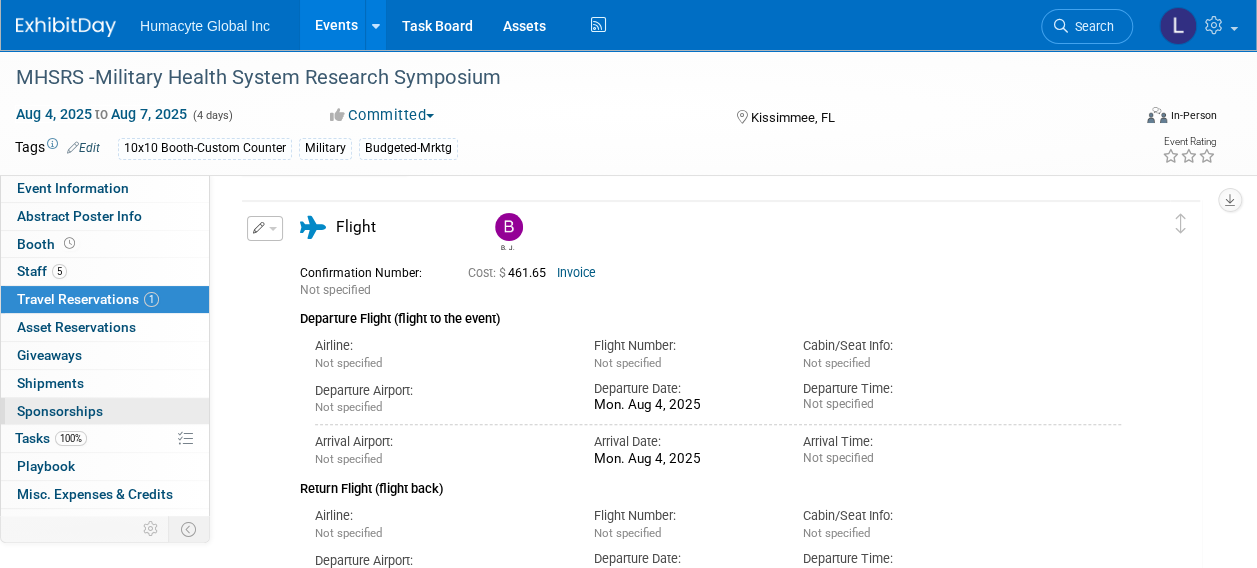 scroll, scrollTop: 100, scrollLeft: 0, axis: vertical 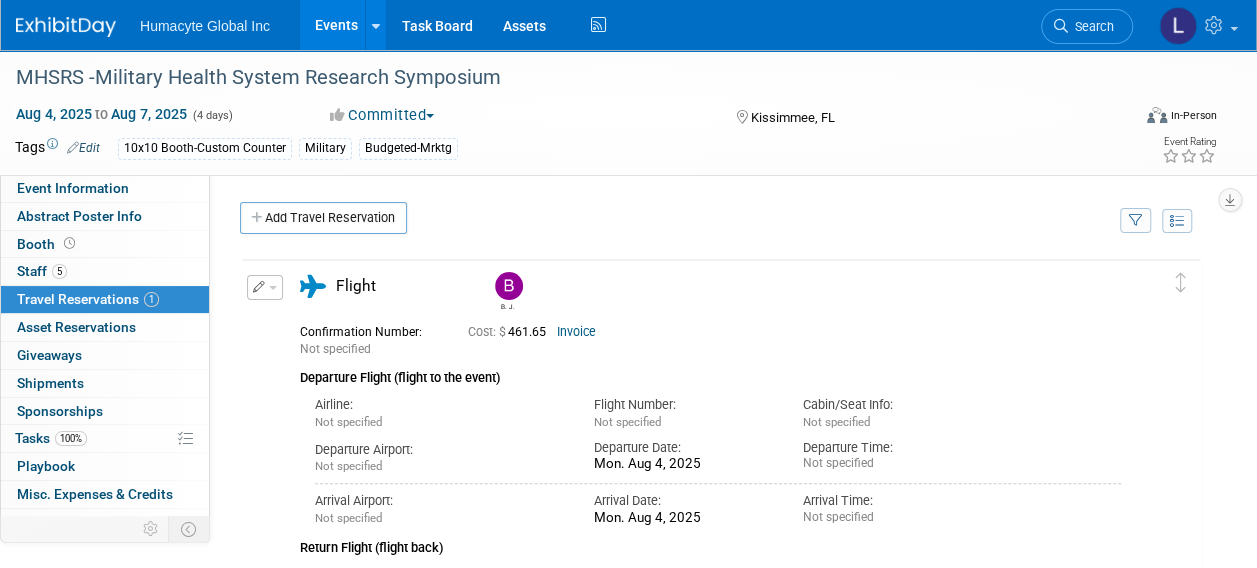 click on "Travel Reservations 1" at bounding box center (88, 299) 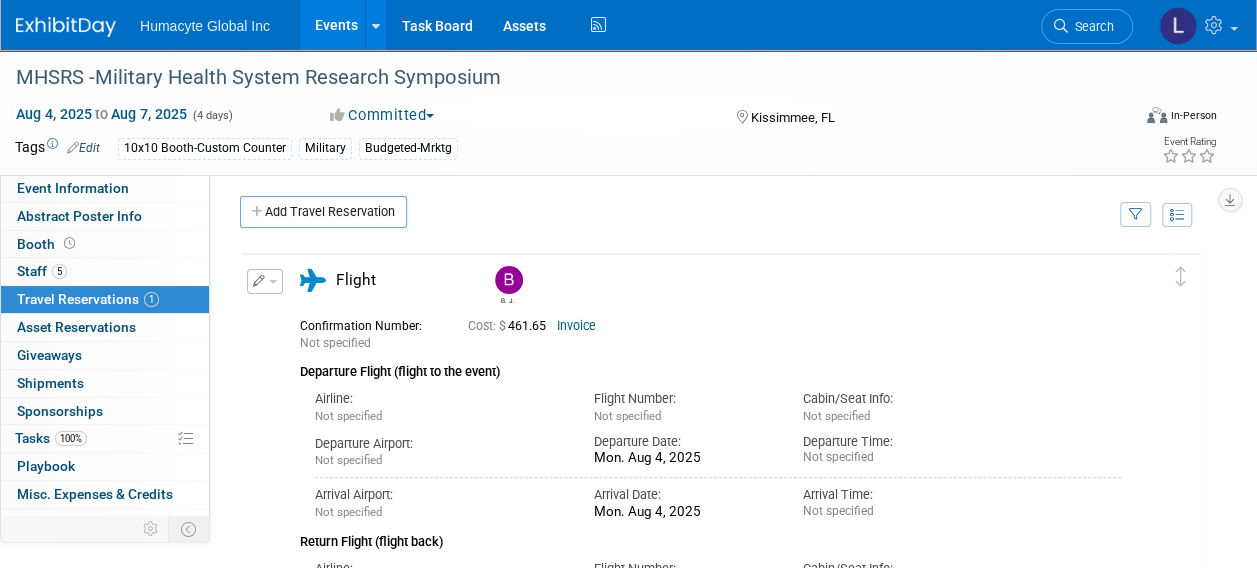 scroll, scrollTop: 0, scrollLeft: 0, axis: both 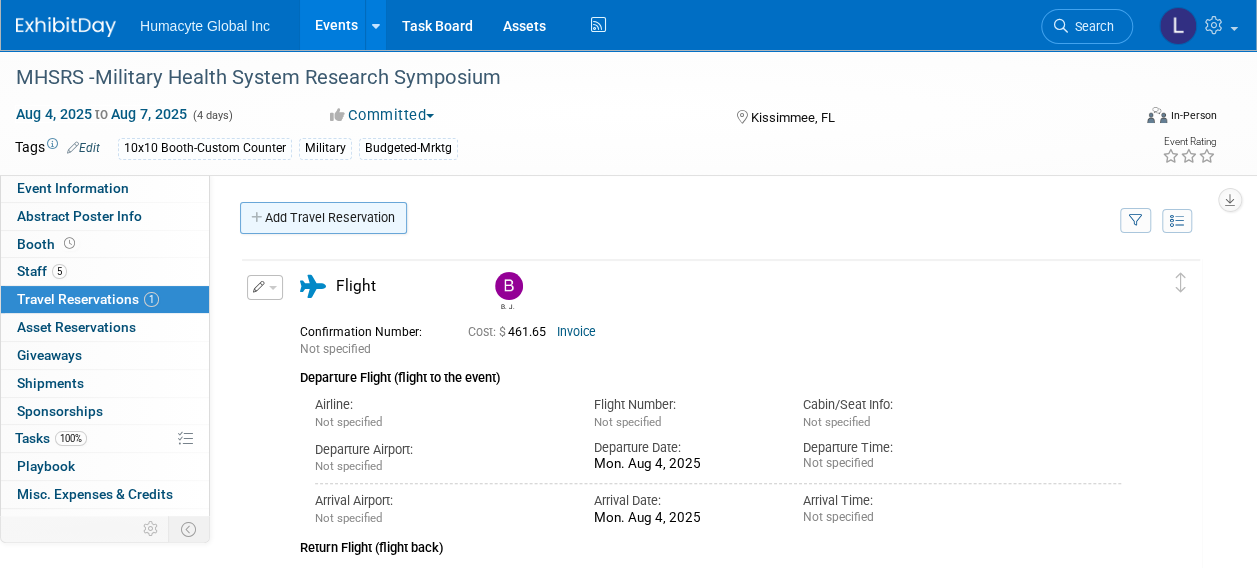 click on "Add Travel Reservation" at bounding box center [323, 218] 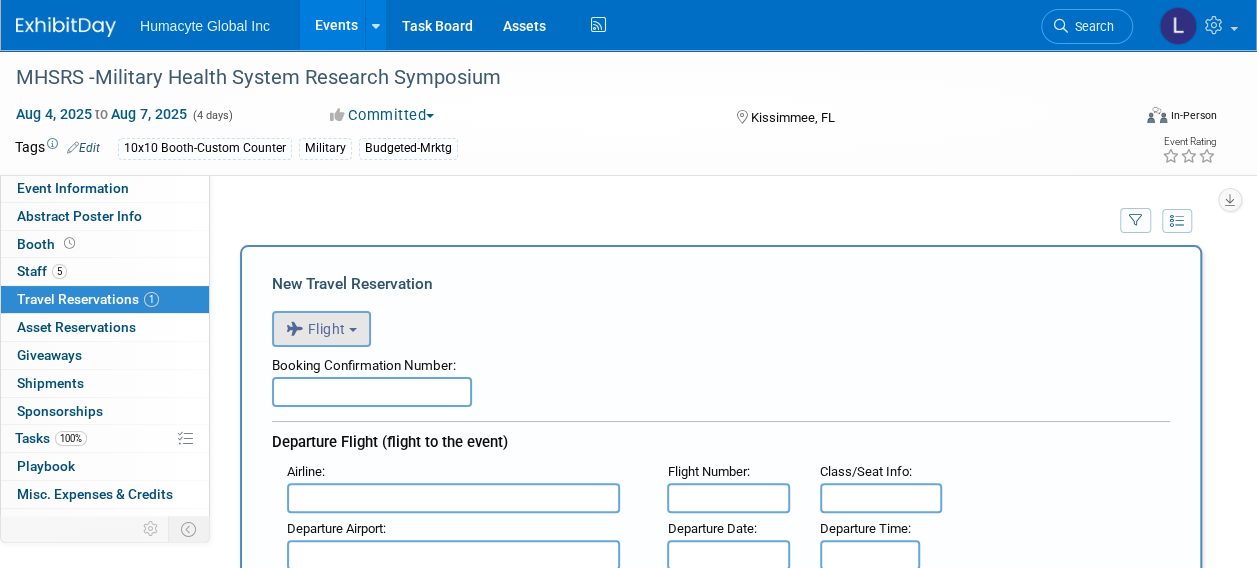 scroll, scrollTop: 0, scrollLeft: 0, axis: both 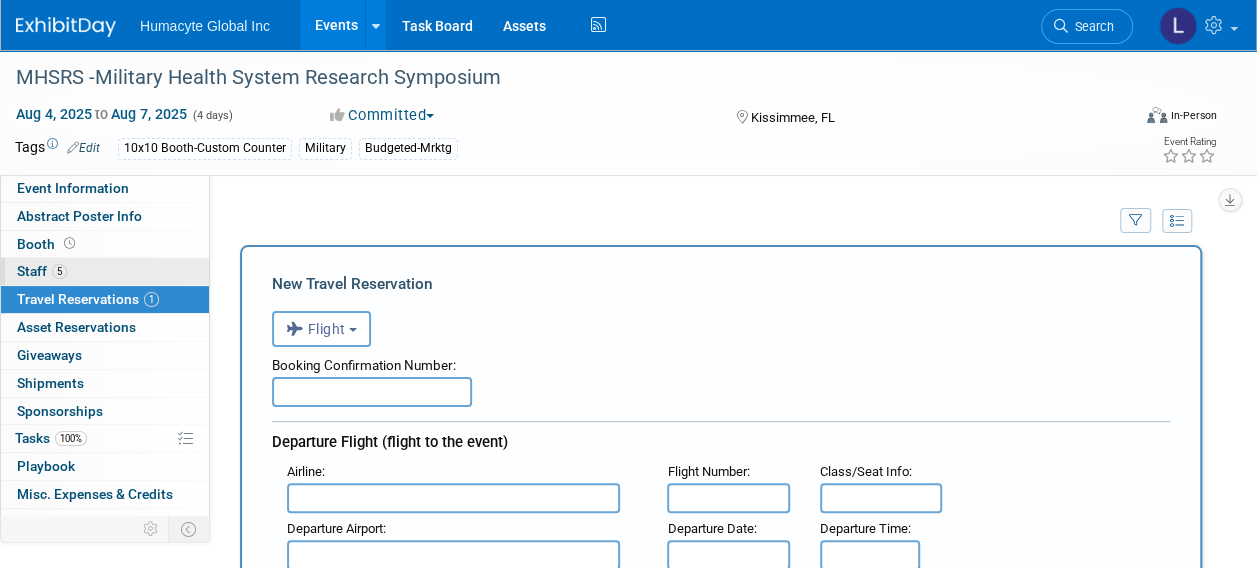 click on "5
Staff 5" at bounding box center [105, 271] 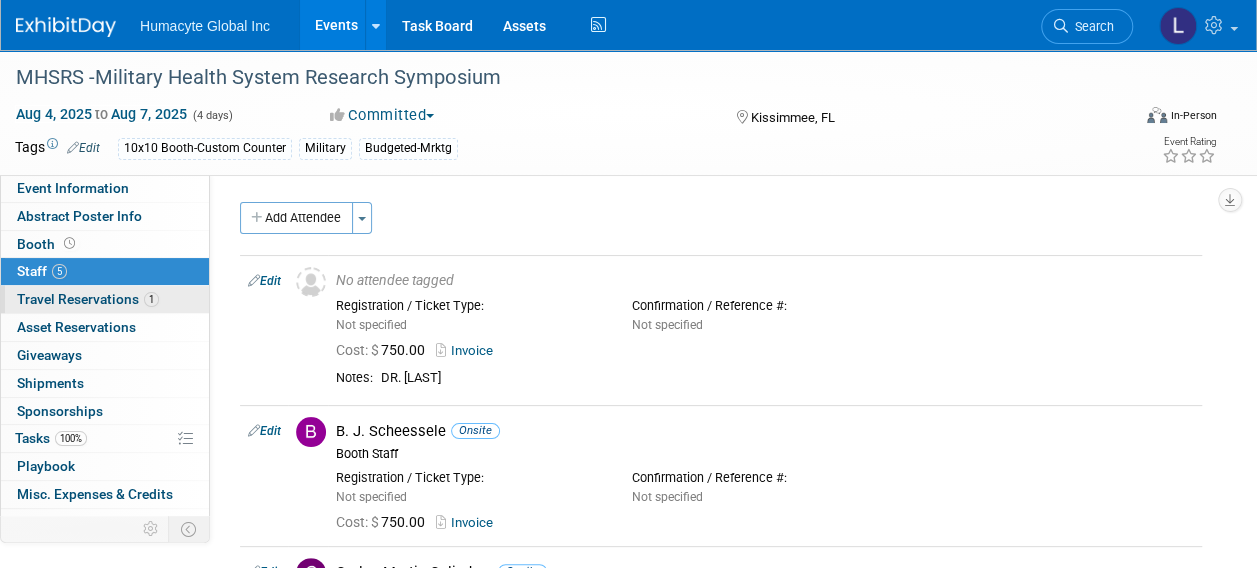 click on "Travel Reservations 1" at bounding box center [88, 299] 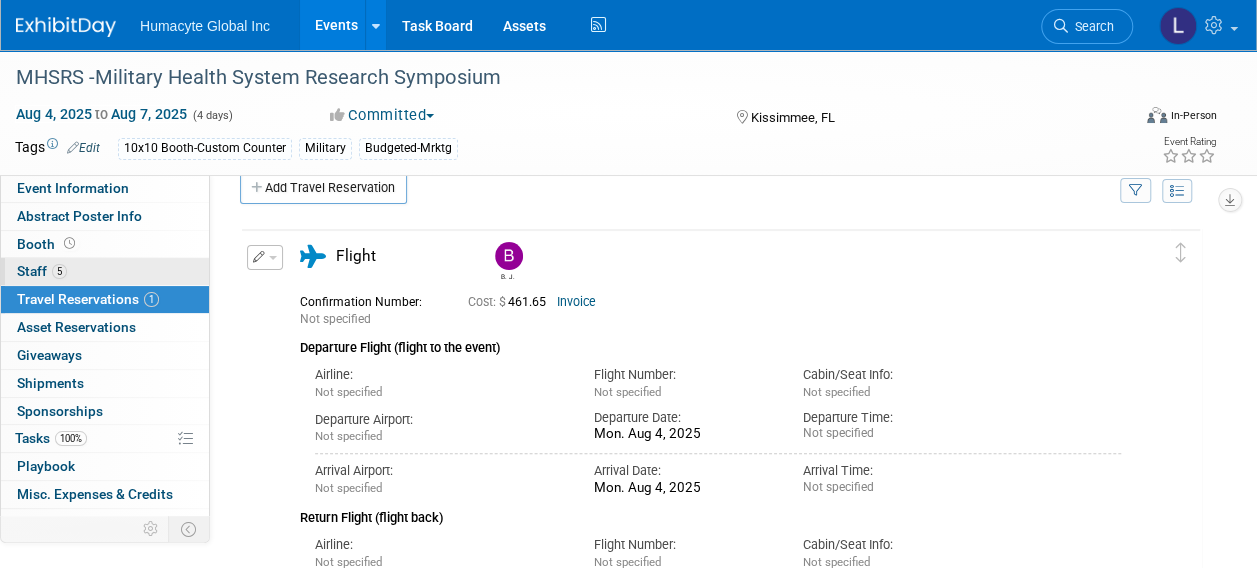 scroll, scrollTop: 0, scrollLeft: 0, axis: both 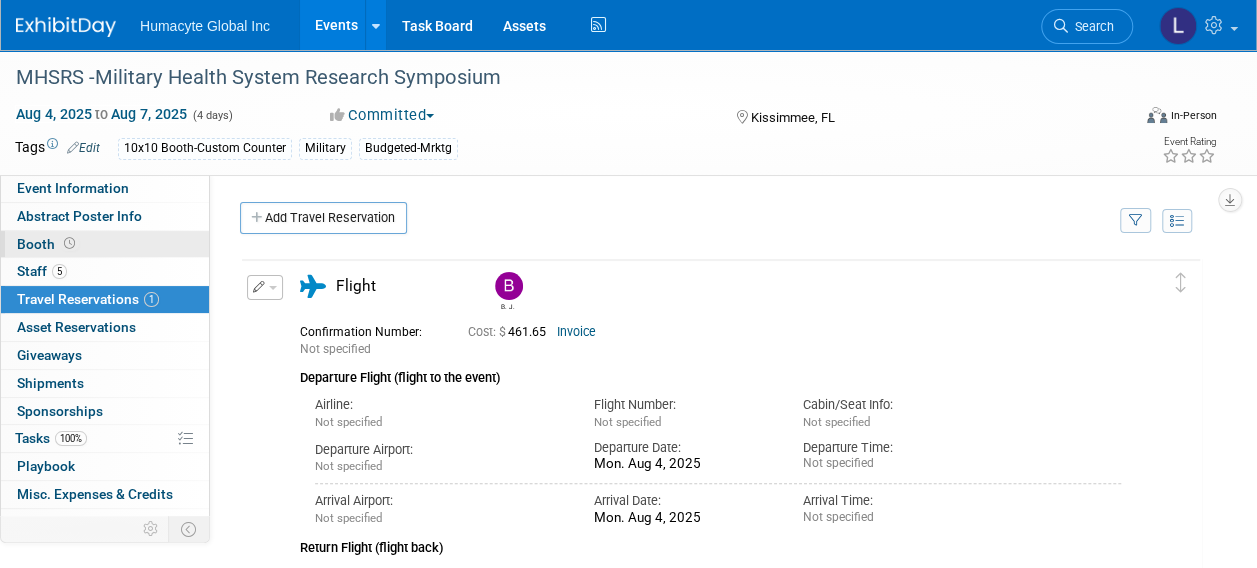 click on "Booth" at bounding box center (48, 244) 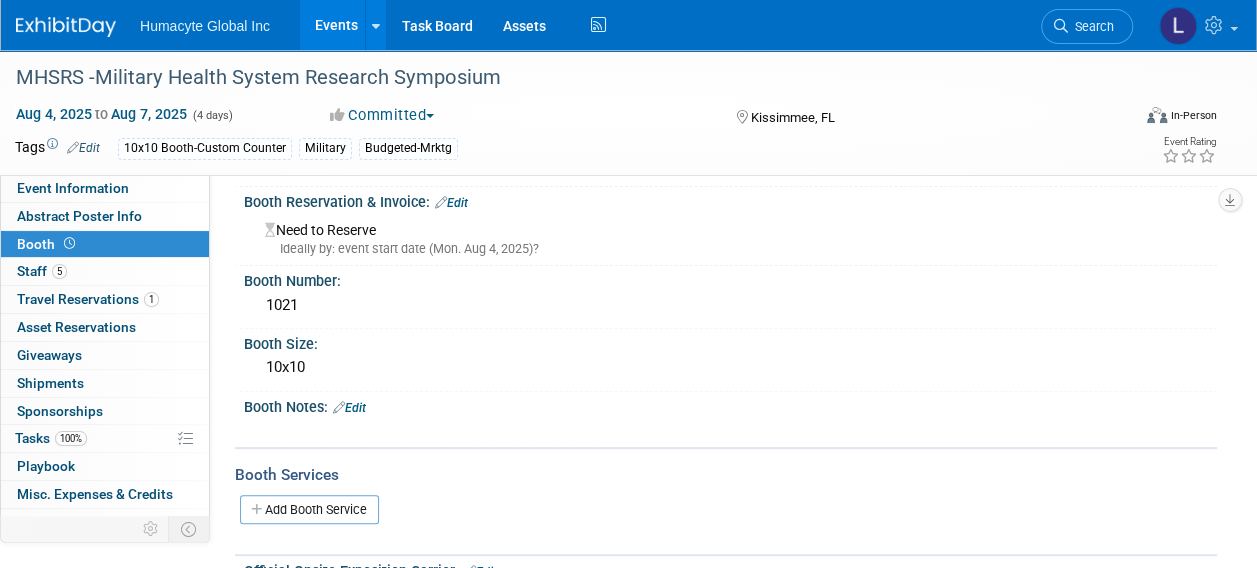 scroll, scrollTop: 100, scrollLeft: 0, axis: vertical 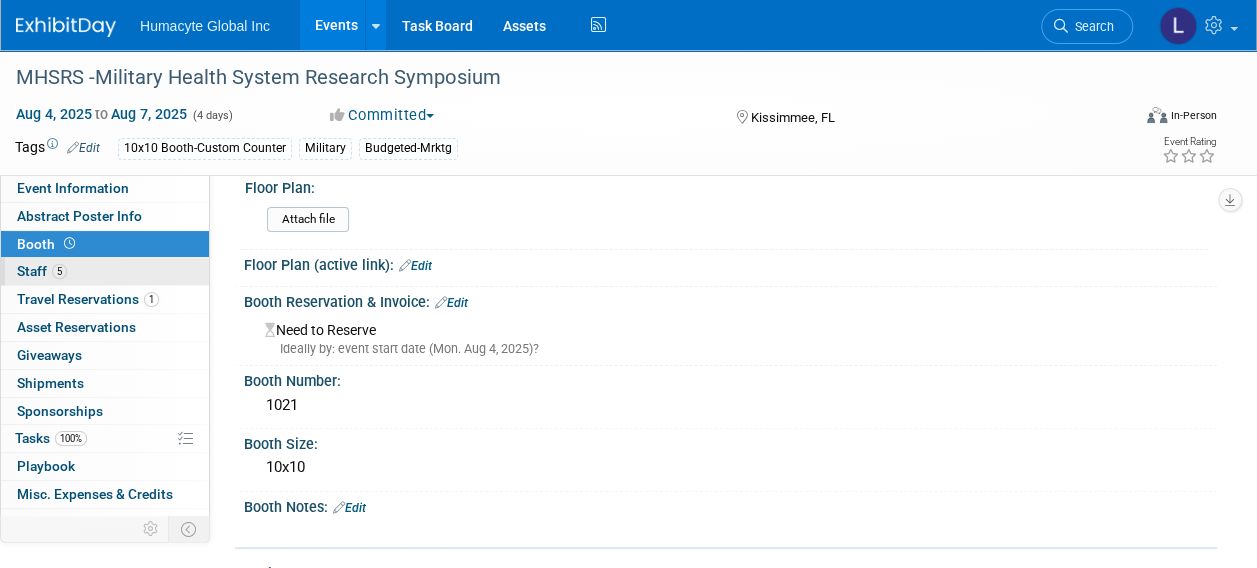 click on "Staff 5" at bounding box center (42, 271) 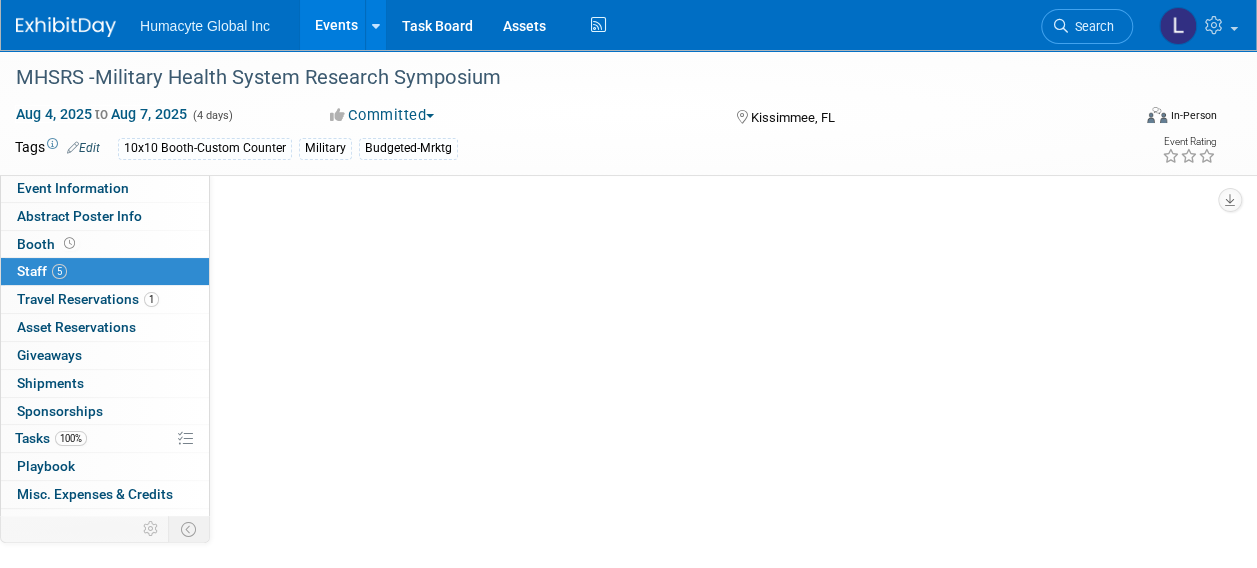 scroll, scrollTop: 0, scrollLeft: 0, axis: both 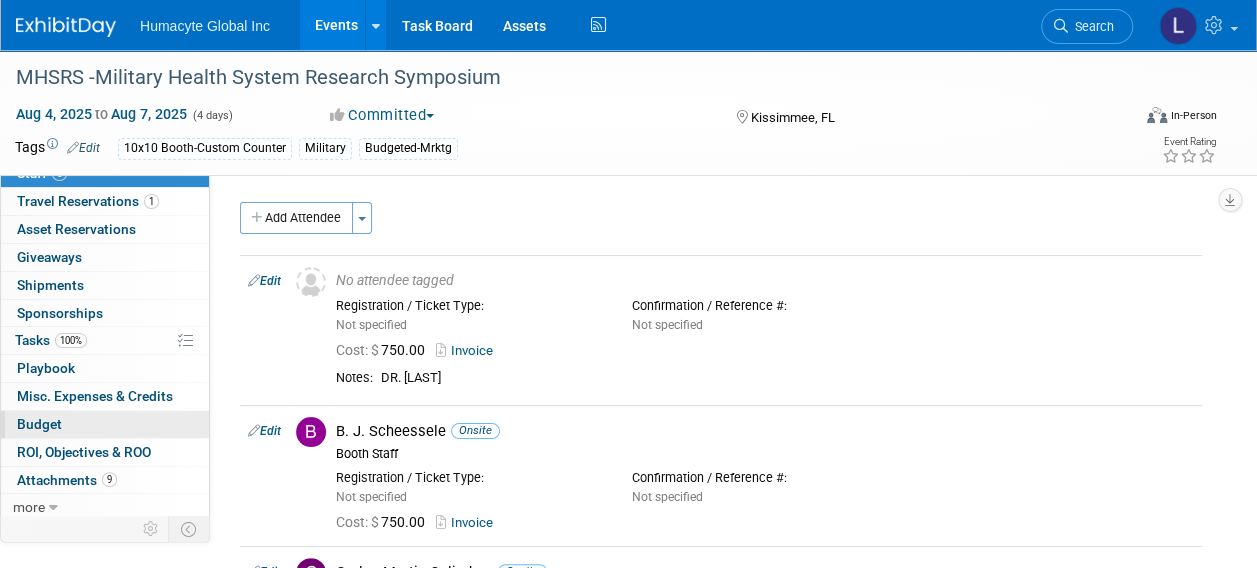 click on "Budget" at bounding box center (39, 424) 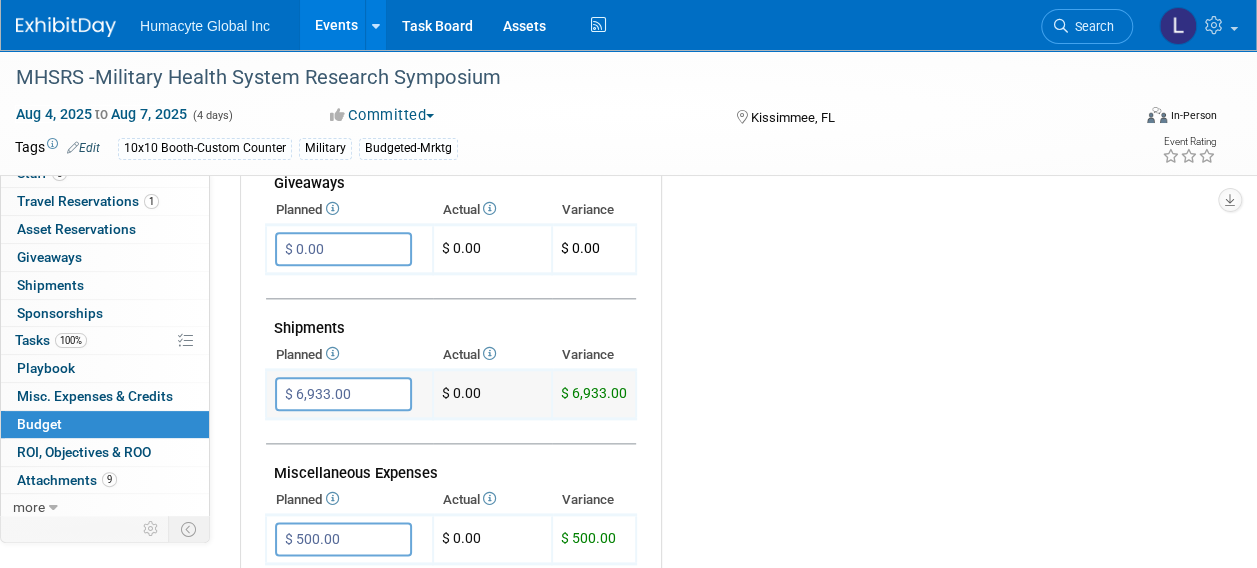 scroll, scrollTop: 1000, scrollLeft: 0, axis: vertical 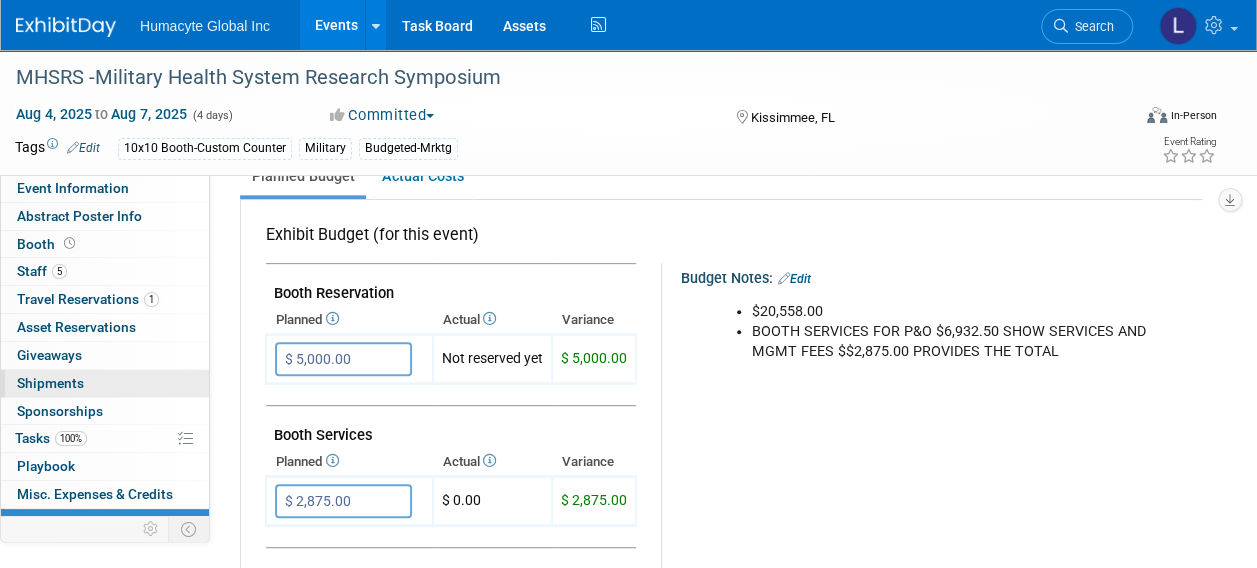 click on "Shipments 0" at bounding box center [50, 383] 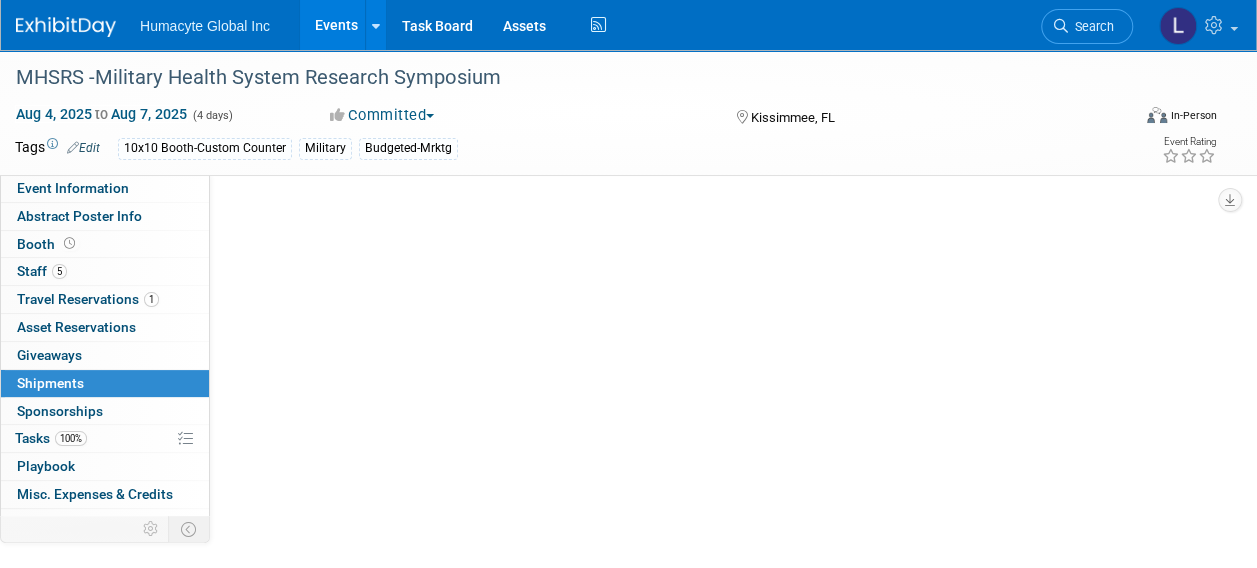 scroll, scrollTop: 0, scrollLeft: 0, axis: both 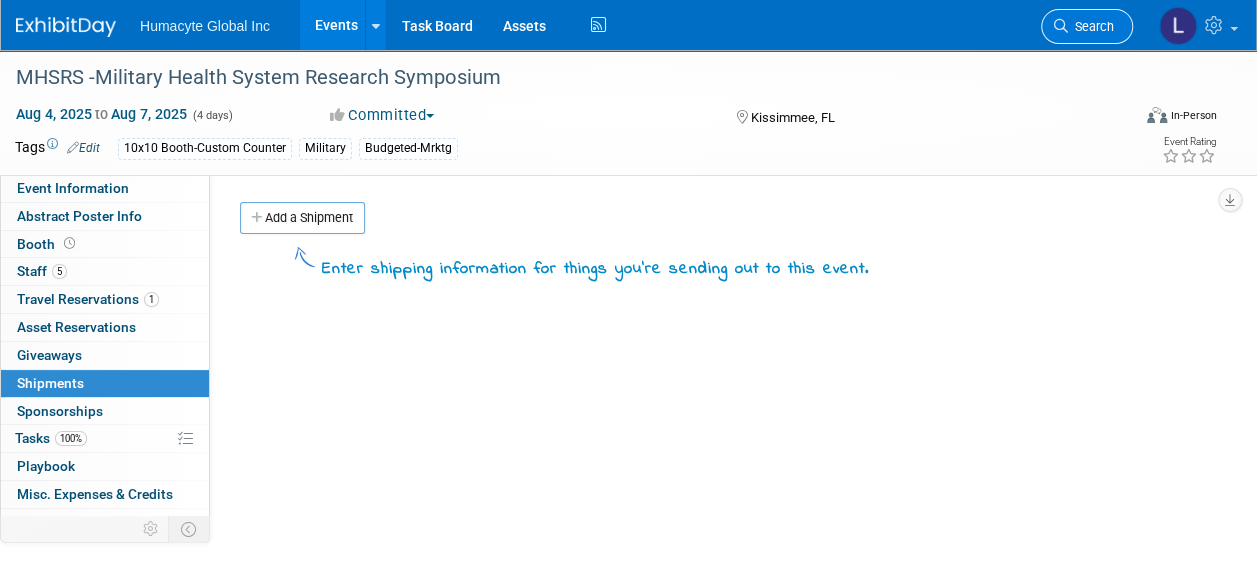 click on "Search" at bounding box center [1091, 26] 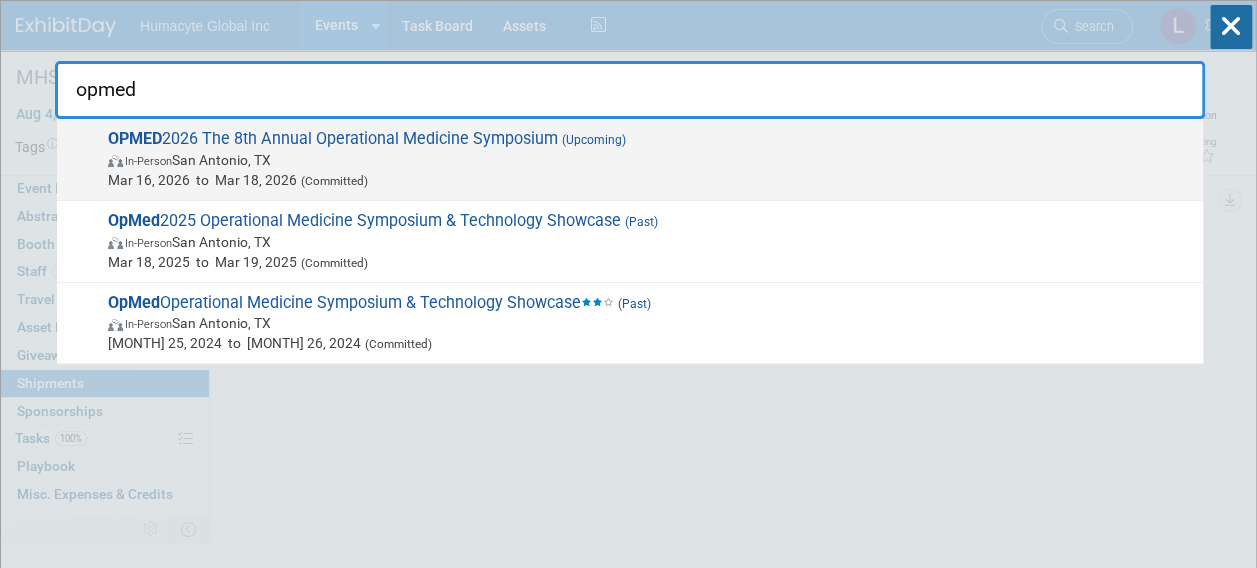 type on "opmed" 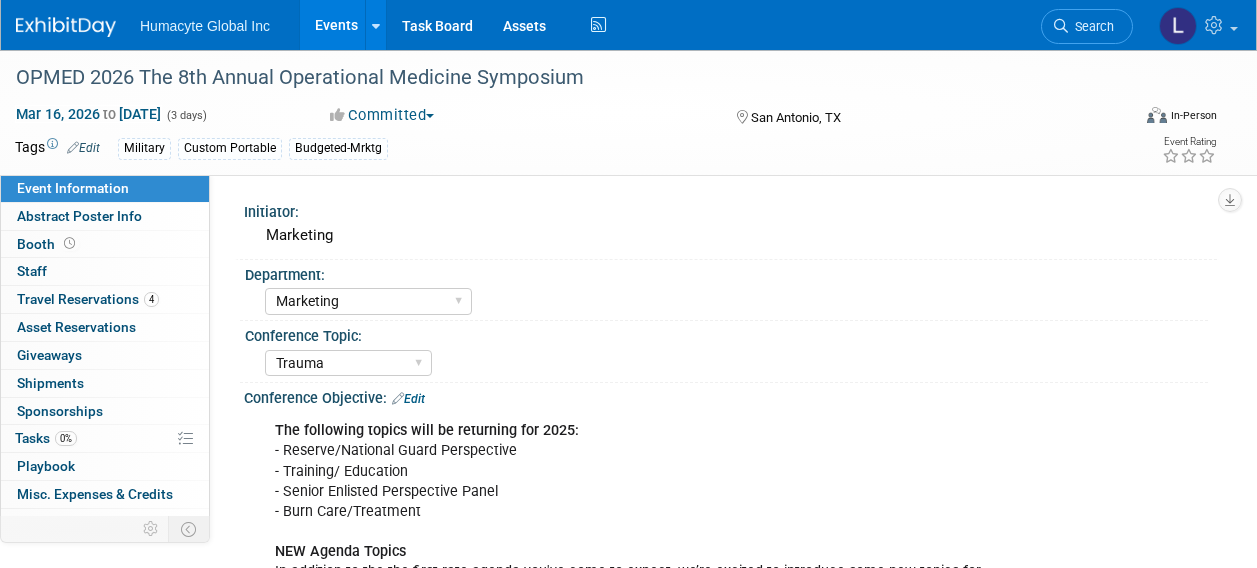 select on "Marketing" 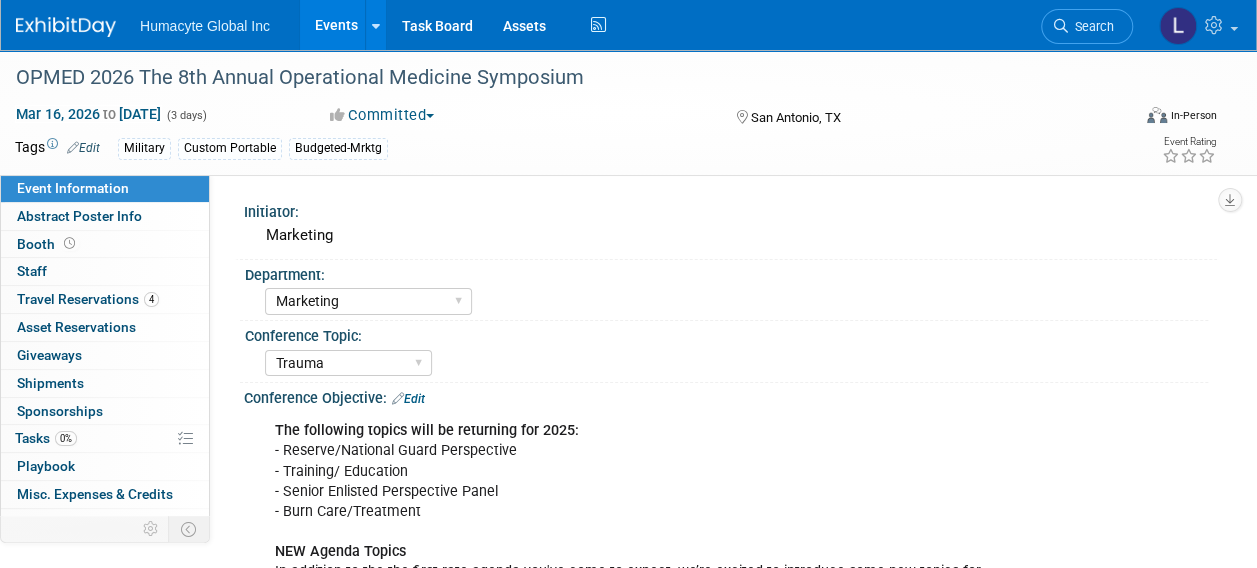 scroll, scrollTop: 0, scrollLeft: 0, axis: both 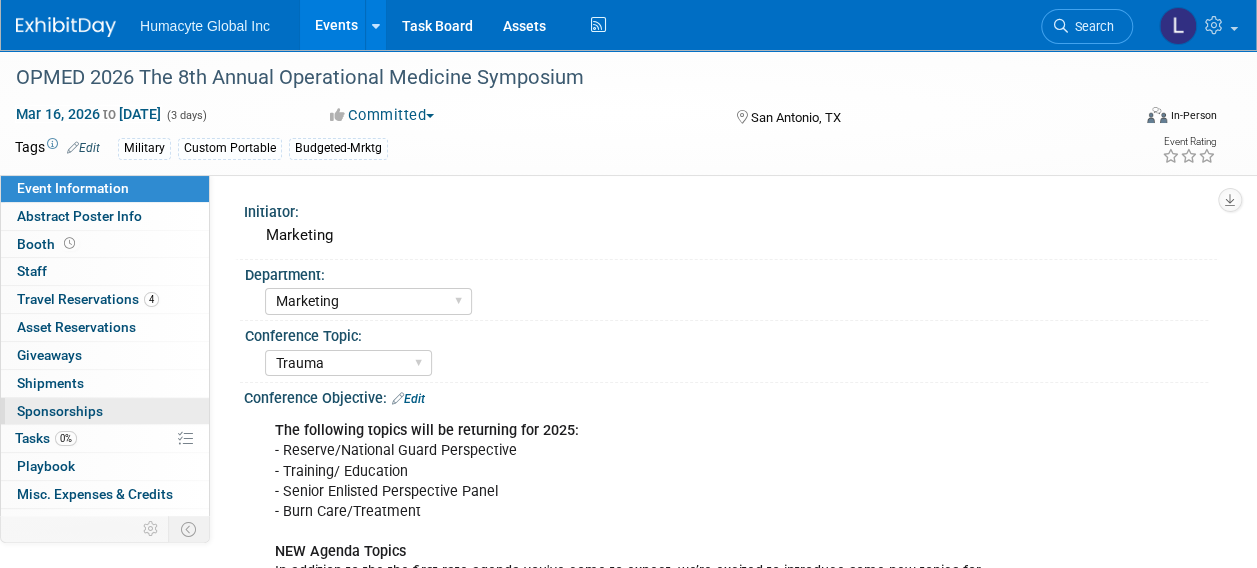 click on "Sponsorships 0" at bounding box center [60, 411] 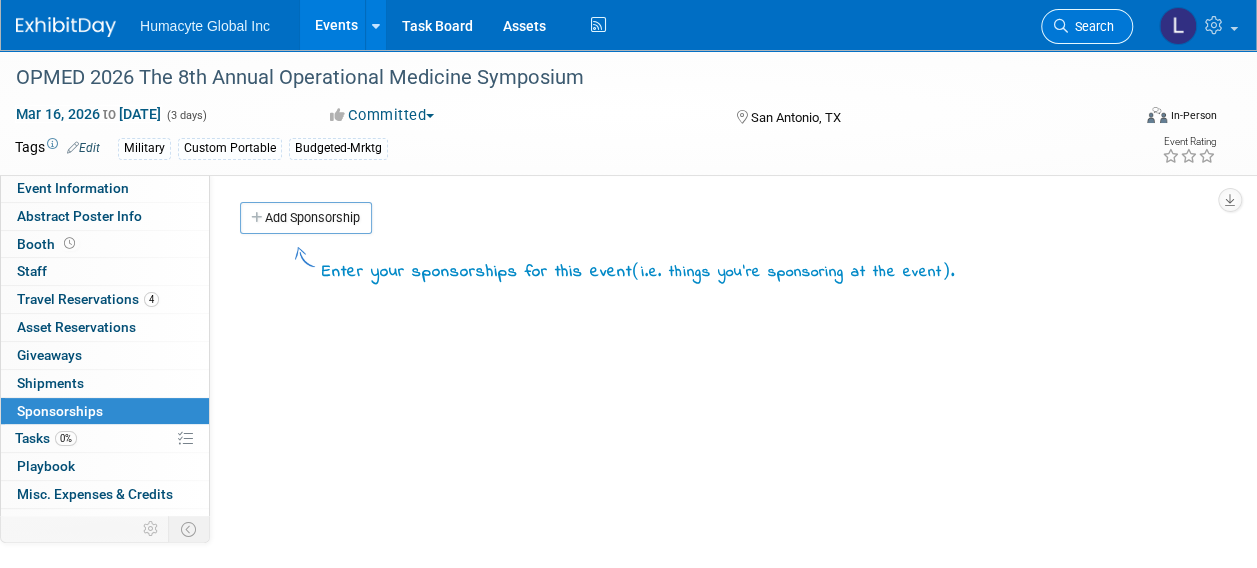 click on "Search" at bounding box center (1091, 26) 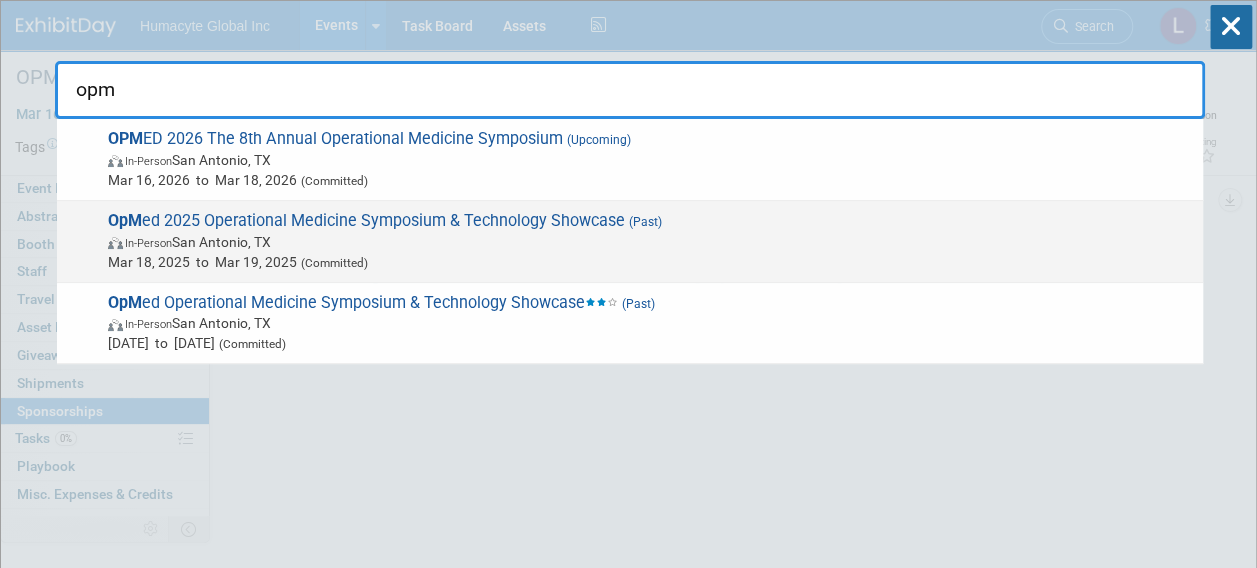 type on "opm" 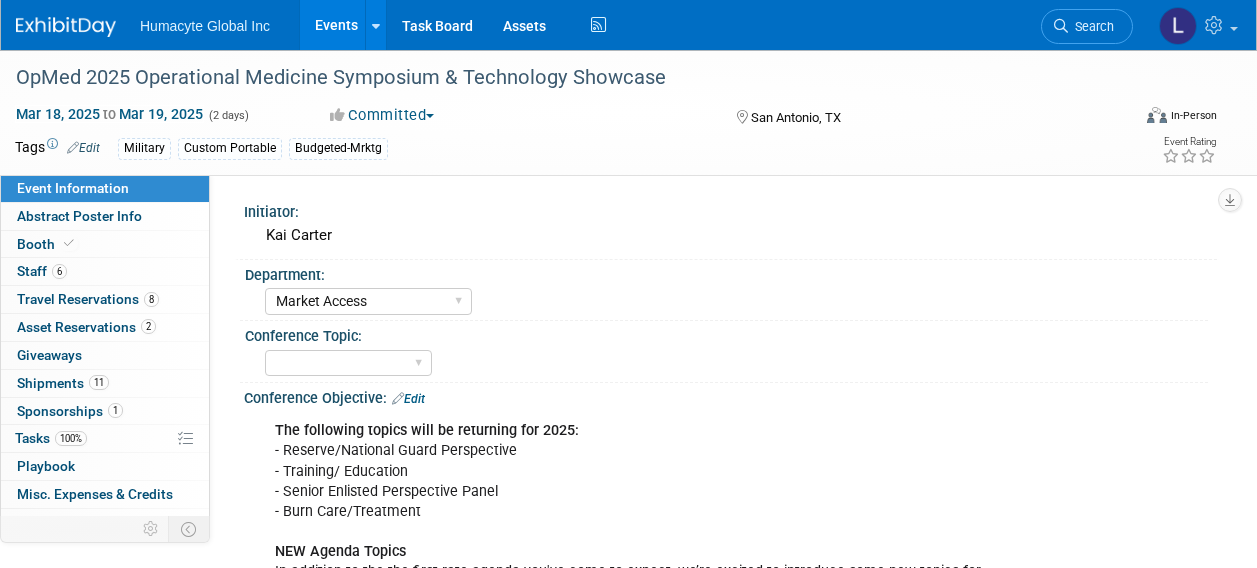 select on "Market Access" 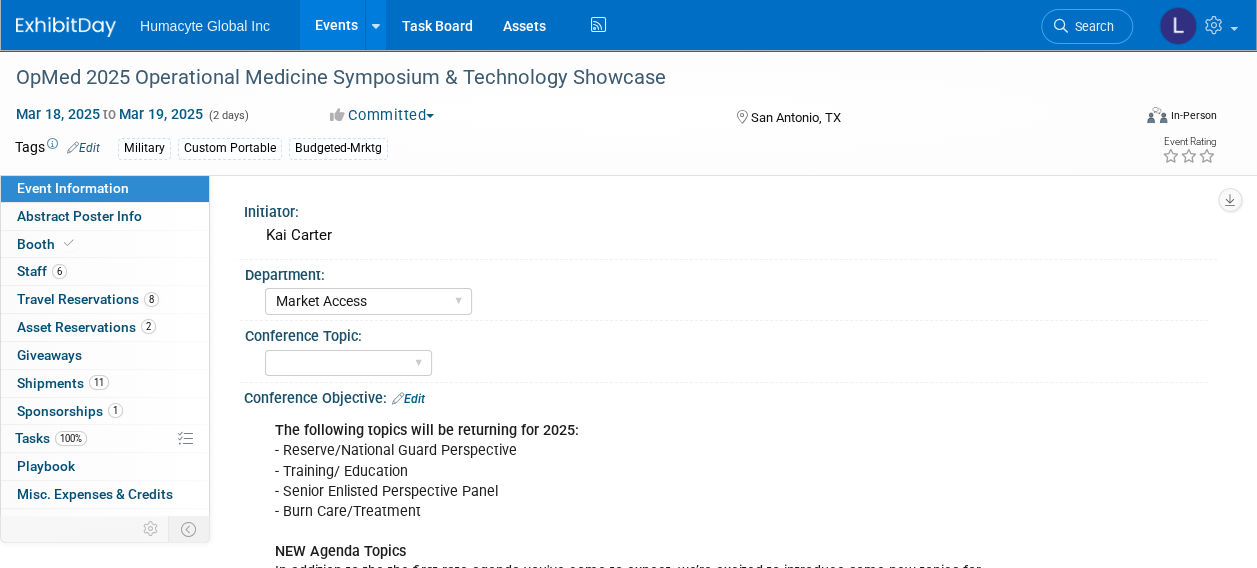 scroll, scrollTop: 0, scrollLeft: 0, axis: both 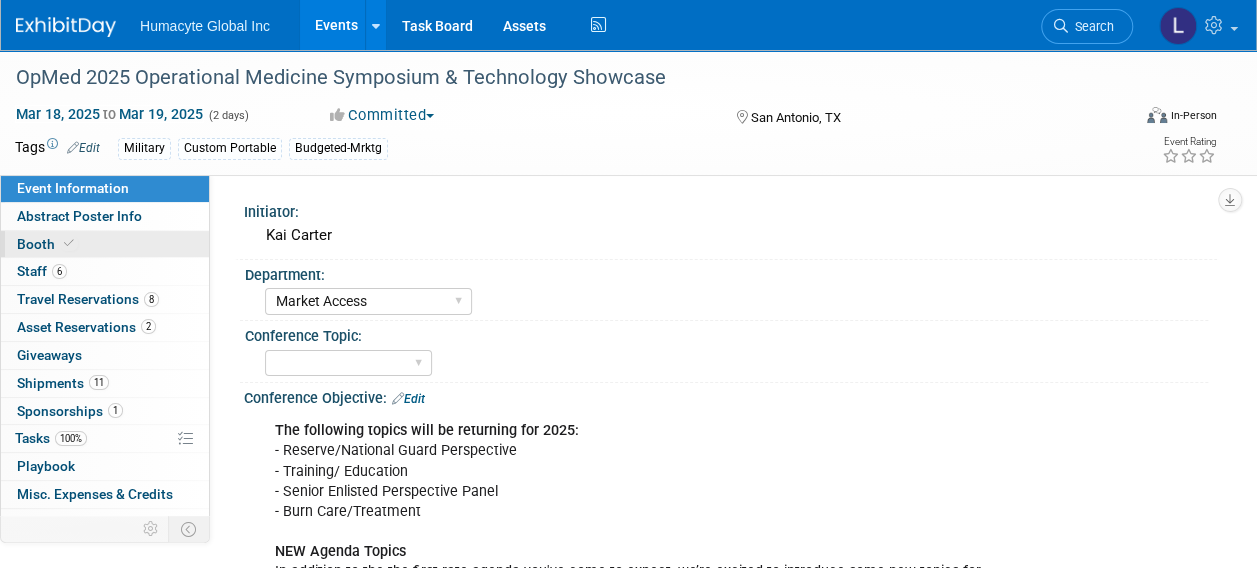 click on "Booth" at bounding box center [47, 244] 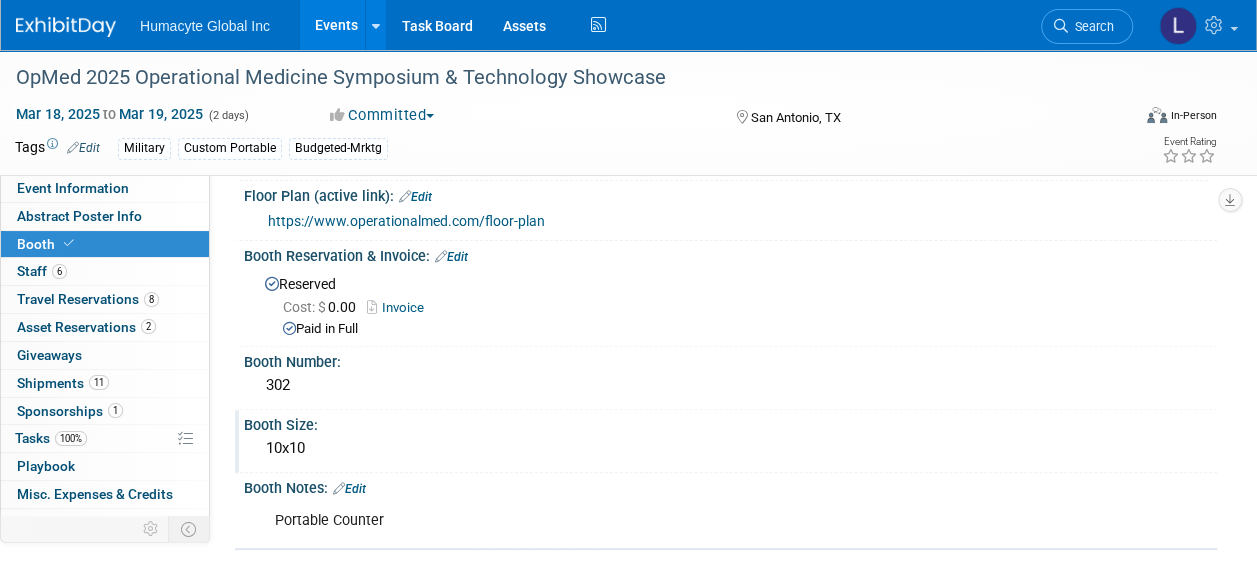 scroll, scrollTop: 200, scrollLeft: 0, axis: vertical 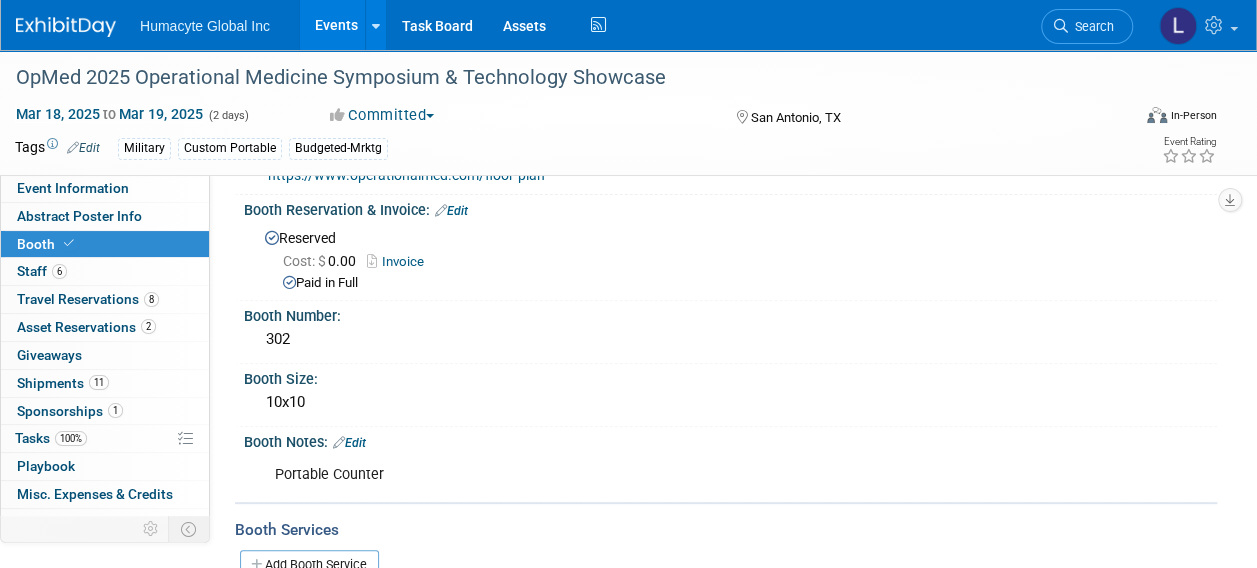 click on "Booth Reservation & Invoice:
Edit" at bounding box center (730, 208) 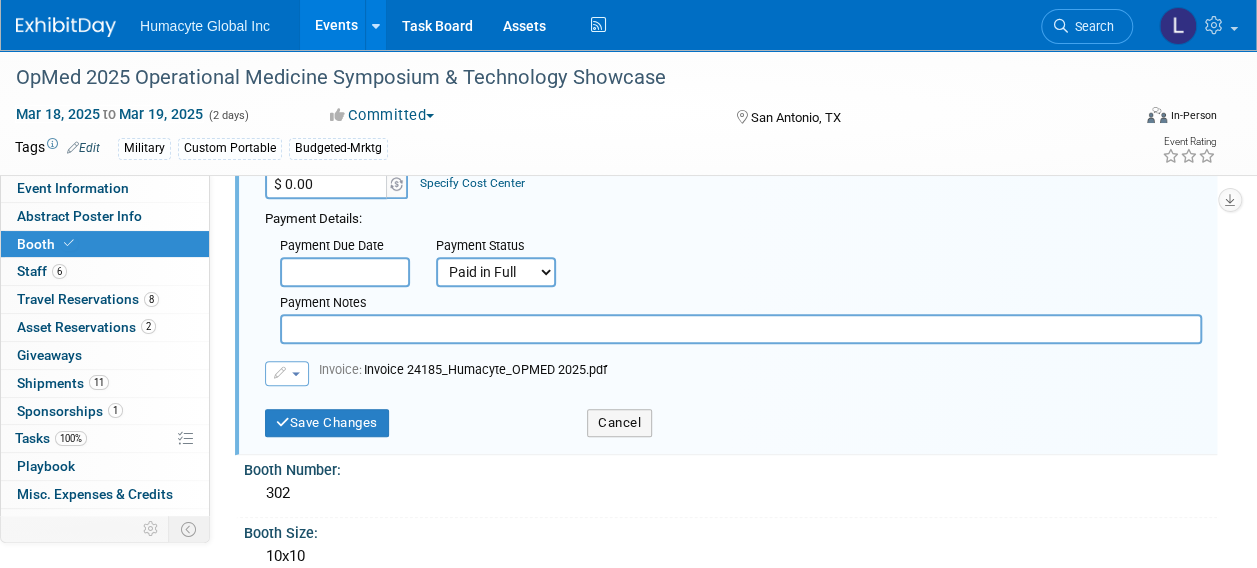 scroll, scrollTop: 300, scrollLeft: 0, axis: vertical 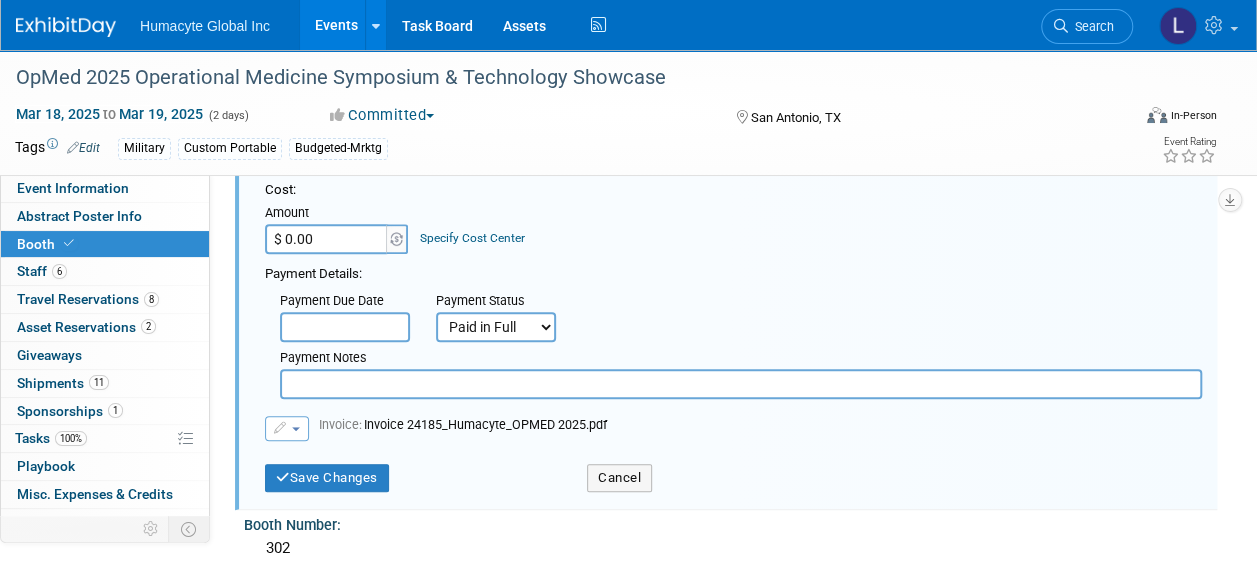 click on "Specify Cost Center" at bounding box center (472, 238) 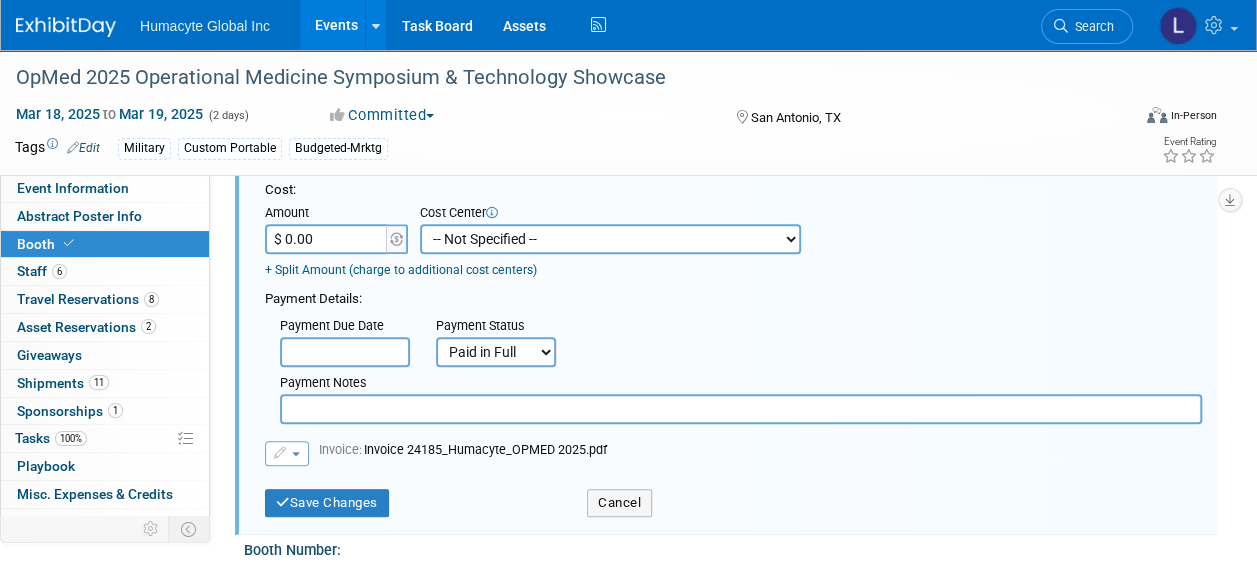 click on "-- Not Specified --
Dept 10 - Clinical
Dept 11 - Clinical Ops
Dept 12 - Medical Affairs
Dept 20 - Product Development
Dept 21 - QC Assay Lab
Dept 22 - Process Development
Dept 23 - New Product Development
Dept 24 - Scientific Program Management
Dept 25 - Discovery
Dept 26 - BioMaterials
Dept 30 - General & Administrative
Dept 31 - Finance
Dept 32 - Human Resources
Dept 40 - Manufacturing
Dept 41 - Bioprocessing
Dept 42 - MSAT
Dept 43 - Logistics
Dept 44 - Automation
Dept 45 - Allosource Dept 46 - Tissue" at bounding box center [610, 239] 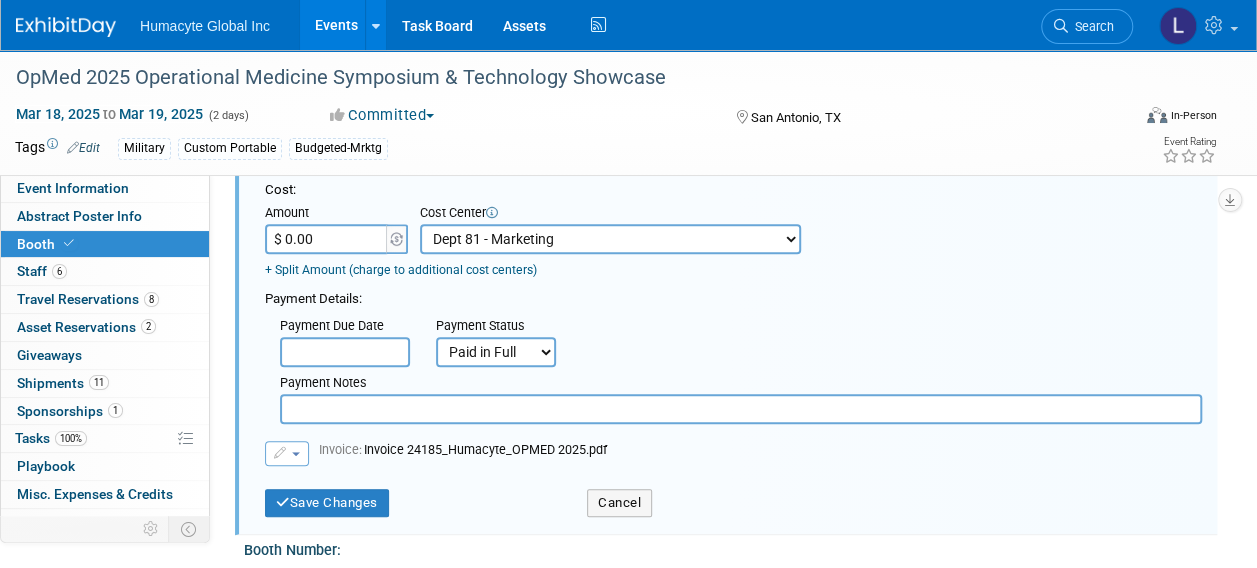 click on "-- Not Specified --
Dept 10 - Clinical
Dept 11 - Clinical Ops
Dept 12 - Medical Affairs
Dept 20 - Product Development
Dept 21 - QC Assay Lab
Dept 22 - Process Development
Dept 23 - New Product Development
Dept 24 - Scientific Program Management
Dept 25 - Discovery
Dept 26 - BioMaterials
Dept 30 - General & Administrative
Dept 31 - Finance
Dept 32 - Human Resources
Dept 40 - Manufacturing
Dept 41 - Bioprocessing
Dept 42 - MSAT
Dept 43 - Logistics
Dept 44 - Automation
Dept 45 - Allosource Dept 46 - Tissue" at bounding box center (610, 239) 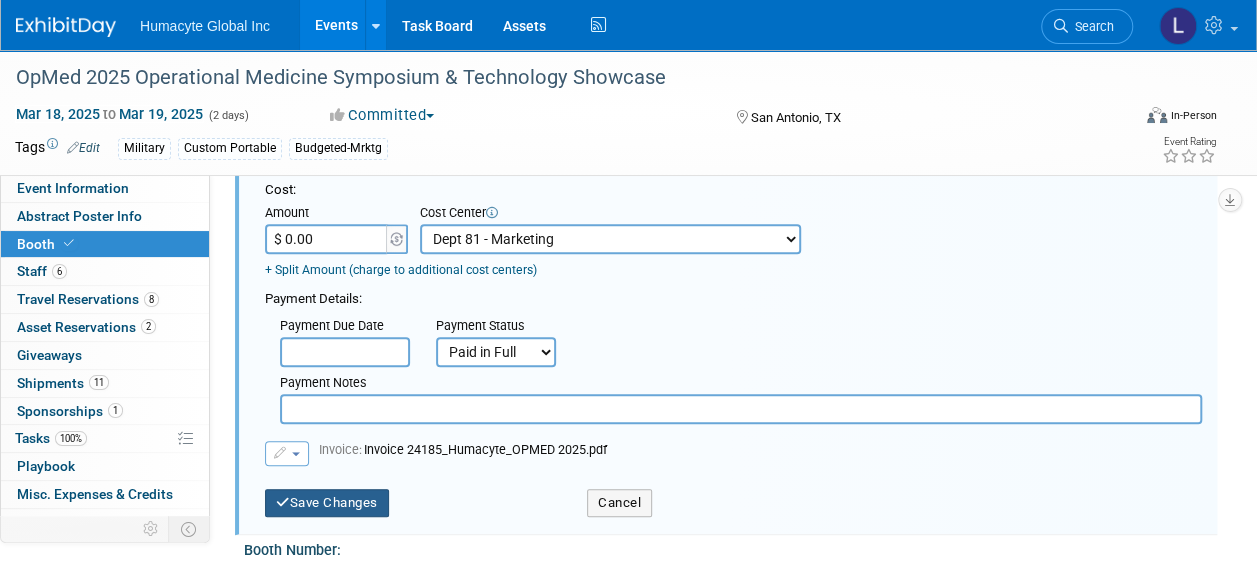 click on "Save Changes" at bounding box center (327, 503) 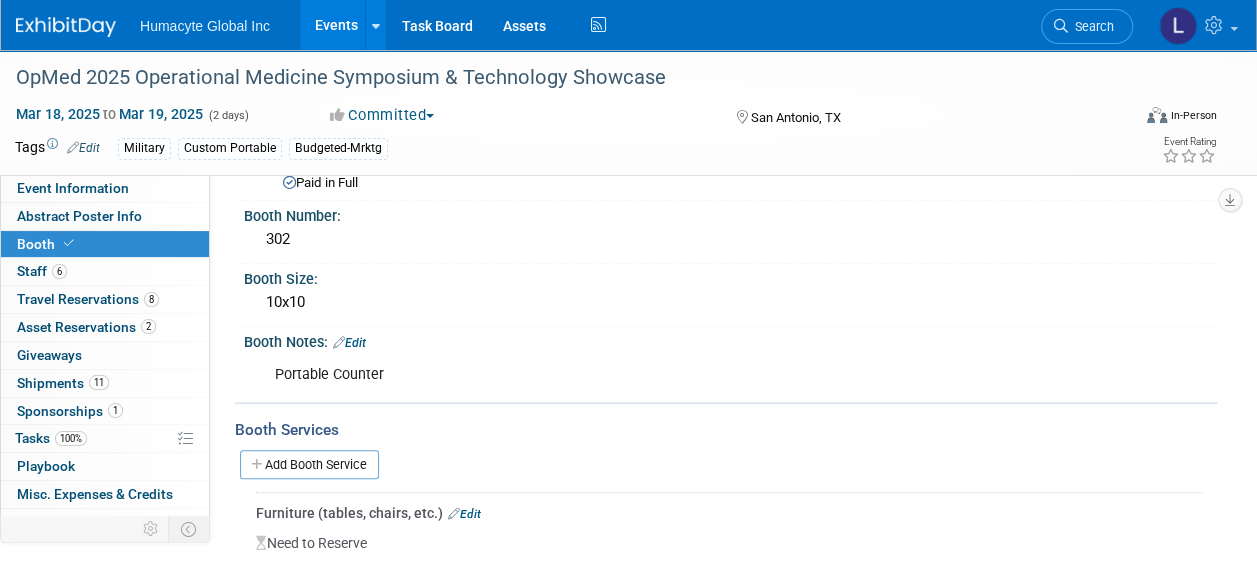 click on "Events" at bounding box center (336, 25) 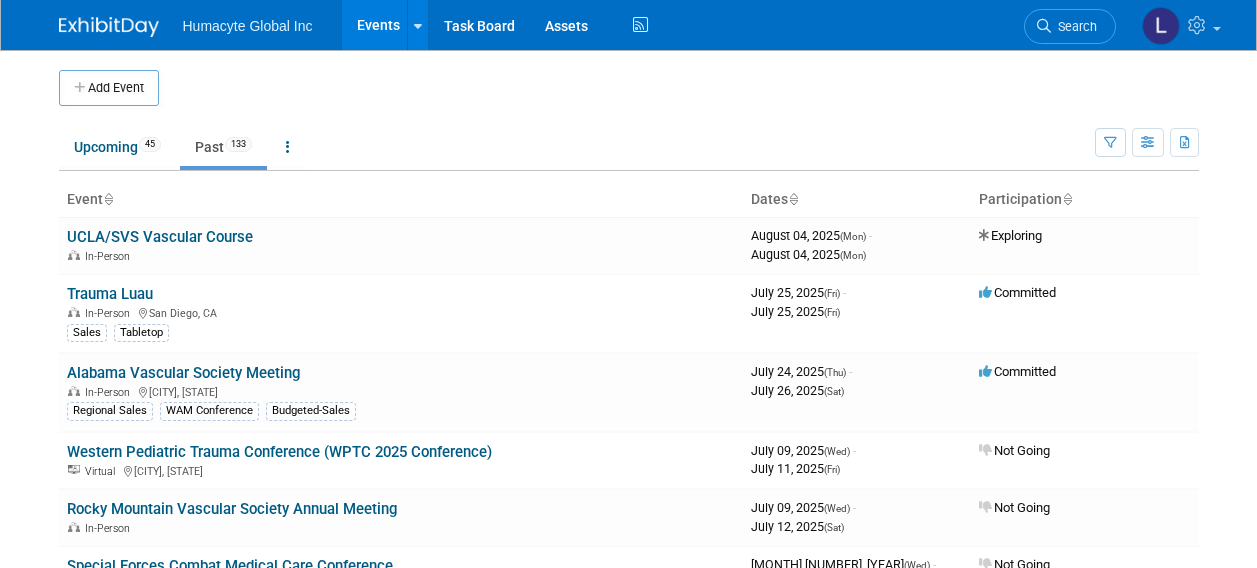 scroll, scrollTop: 0, scrollLeft: 0, axis: both 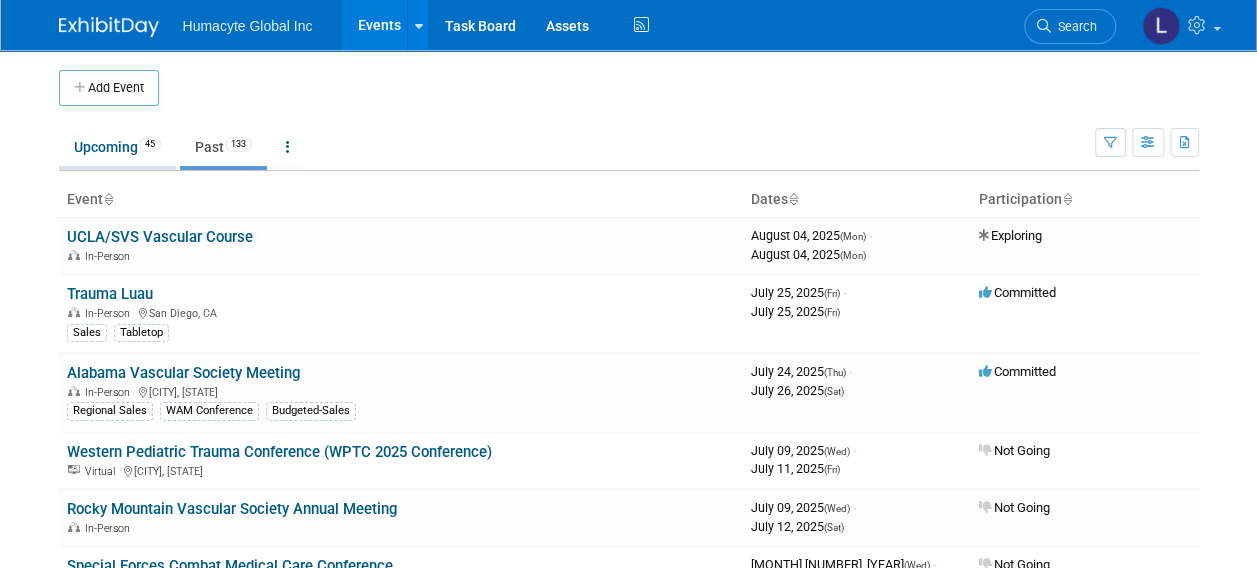 click on "Upcoming
45" at bounding box center [117, 147] 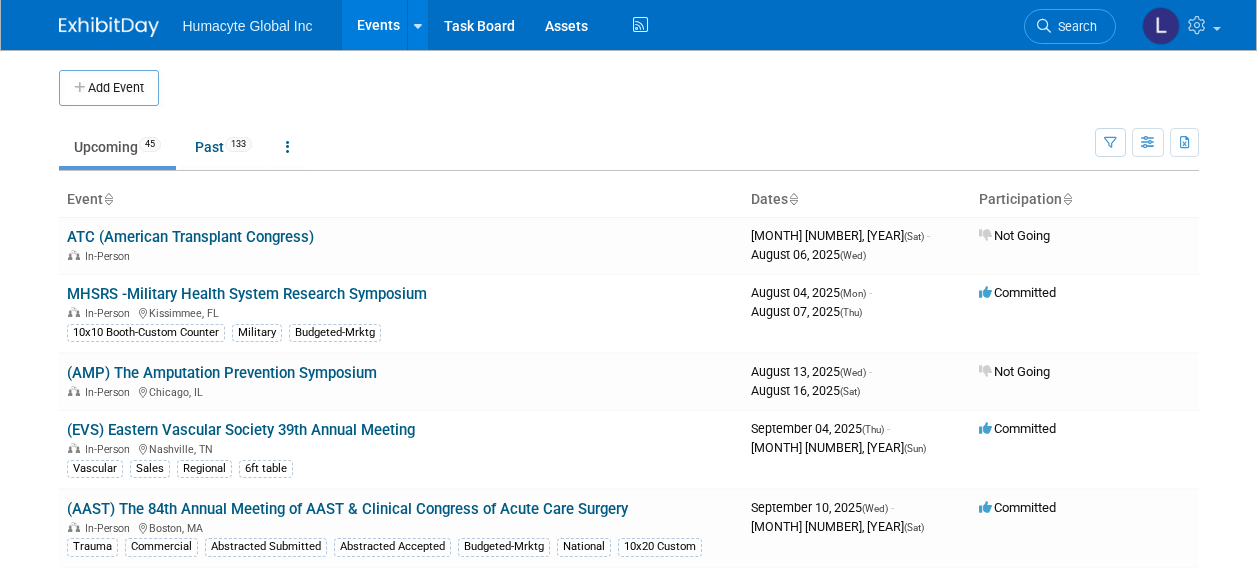 scroll, scrollTop: 0, scrollLeft: 0, axis: both 